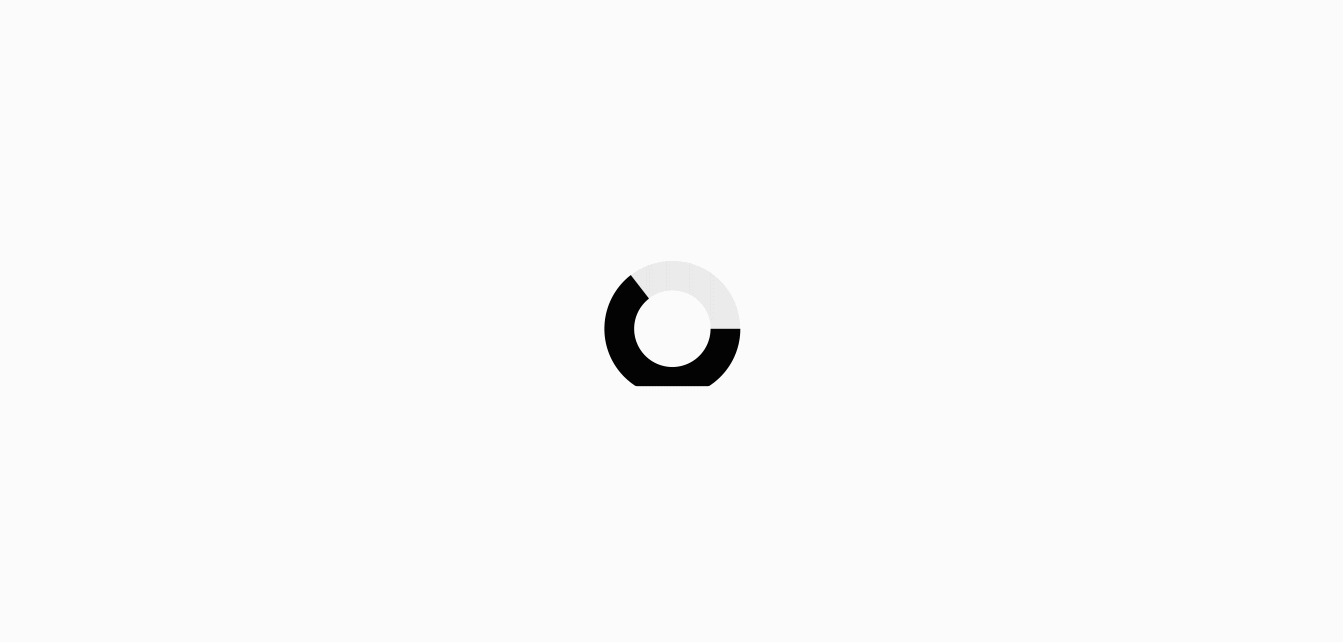 scroll, scrollTop: 0, scrollLeft: 0, axis: both 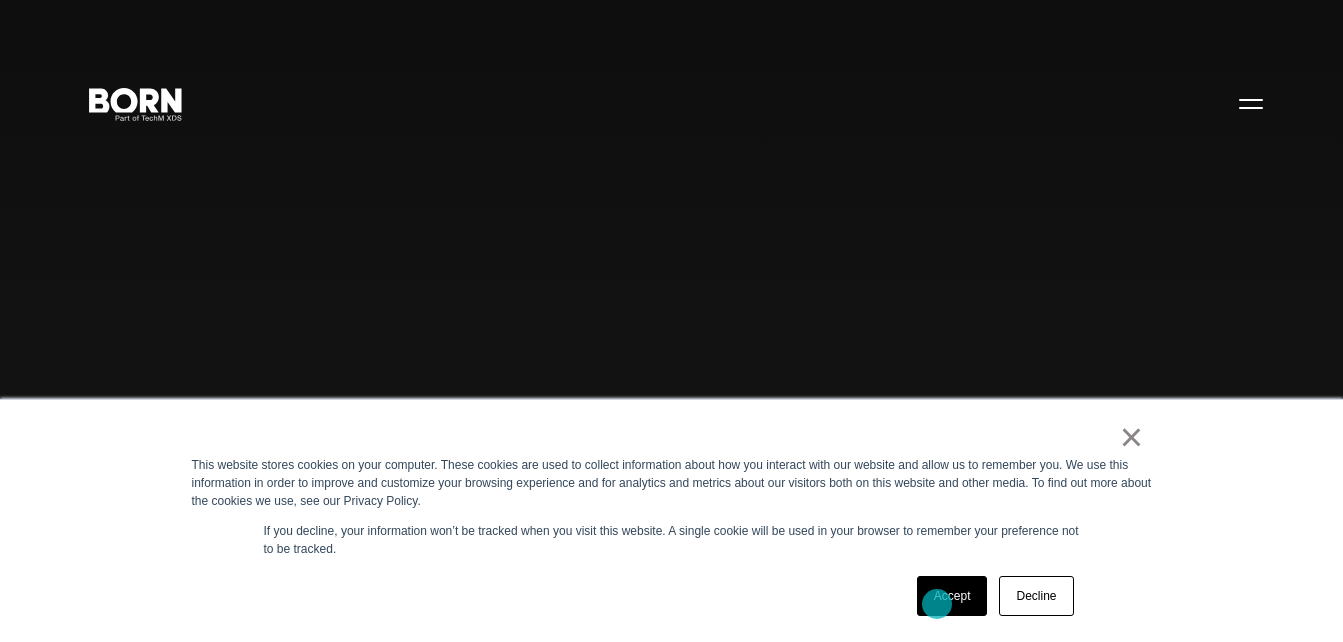 click on "Accept" at bounding box center [952, 596] 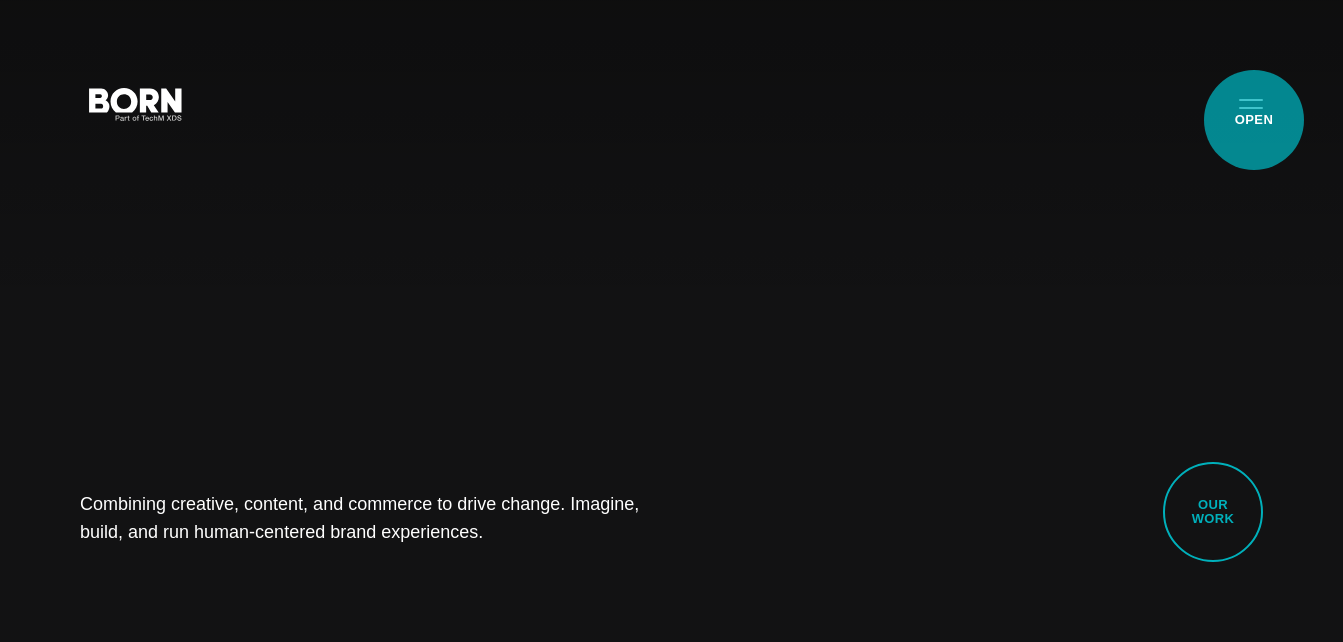 click on "Primary Menu" at bounding box center (1251, 103) 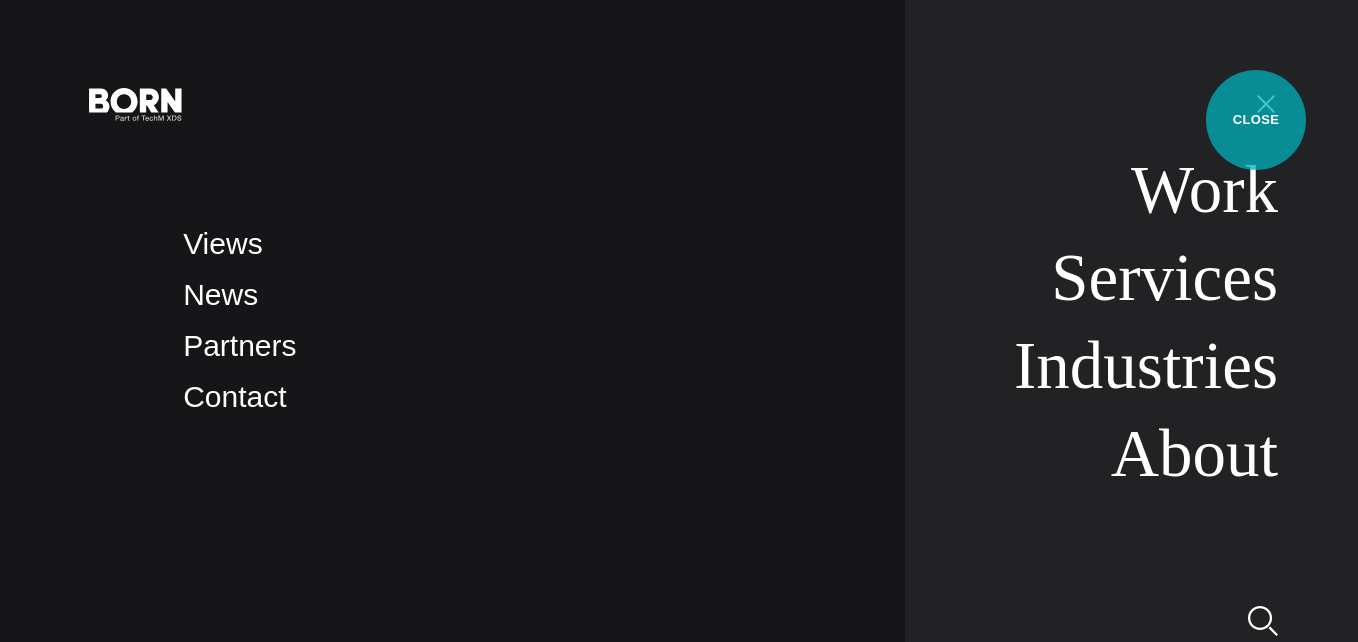 click on "Primary Menu" at bounding box center (1266, 103) 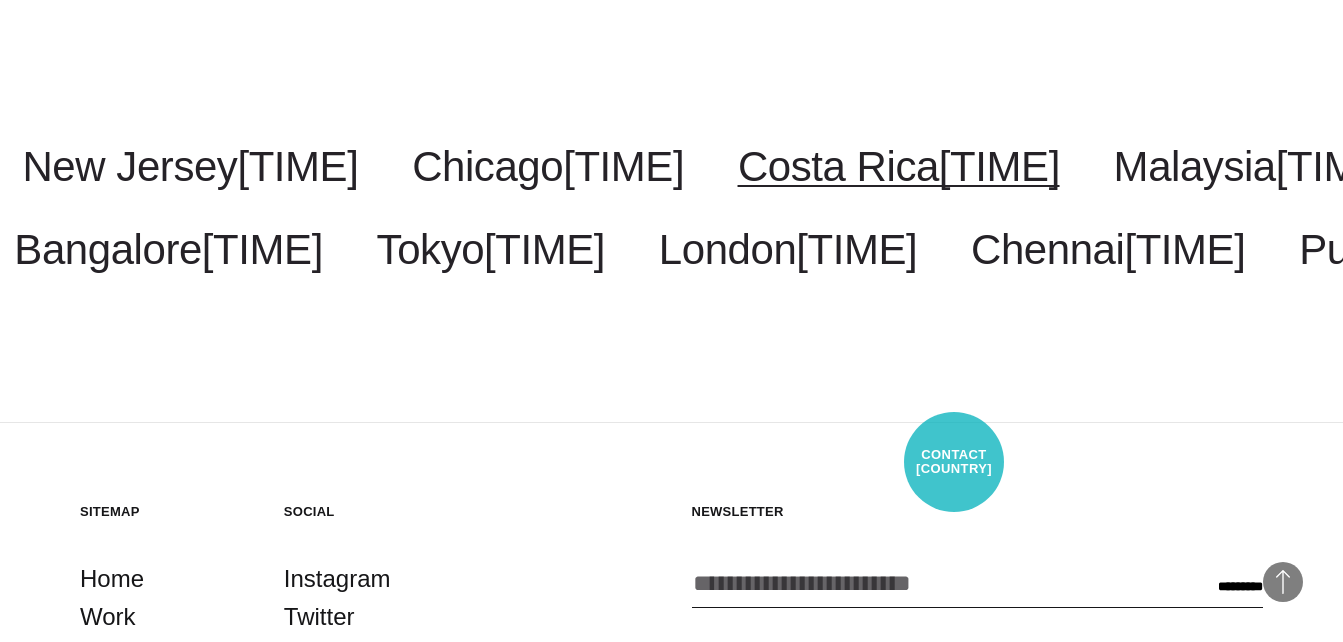 scroll, scrollTop: 4400, scrollLeft: 0, axis: vertical 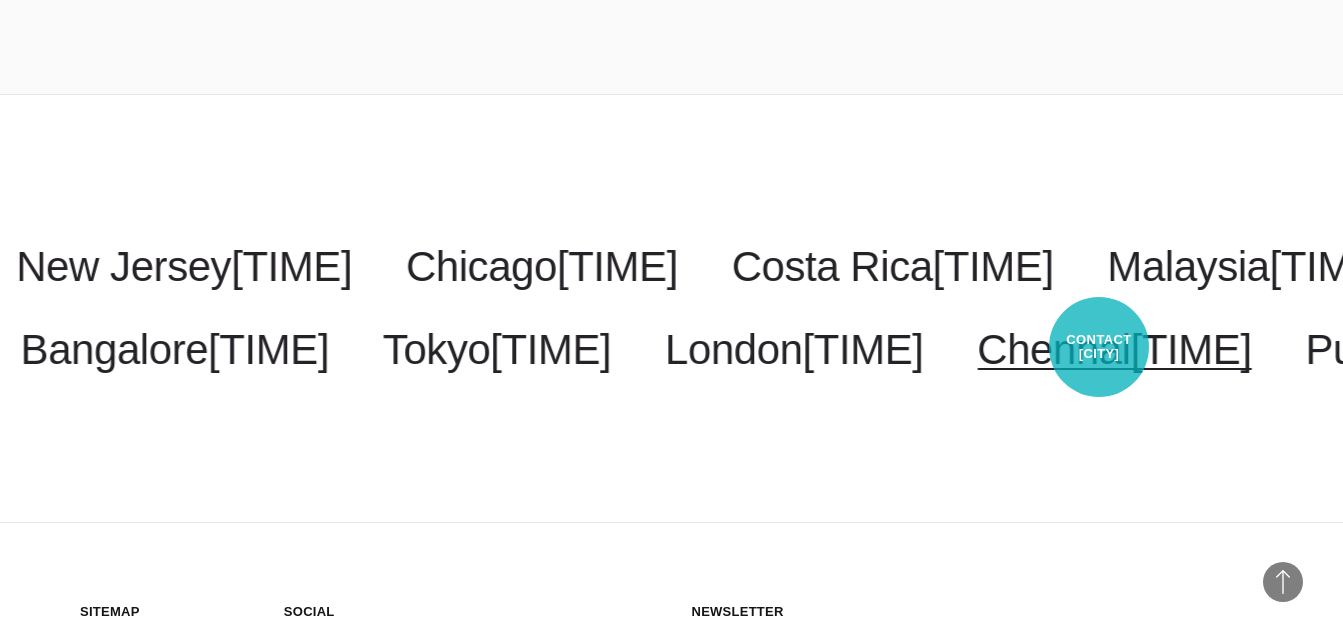 click on "Chennai
6:19pm" at bounding box center [1114, 349] 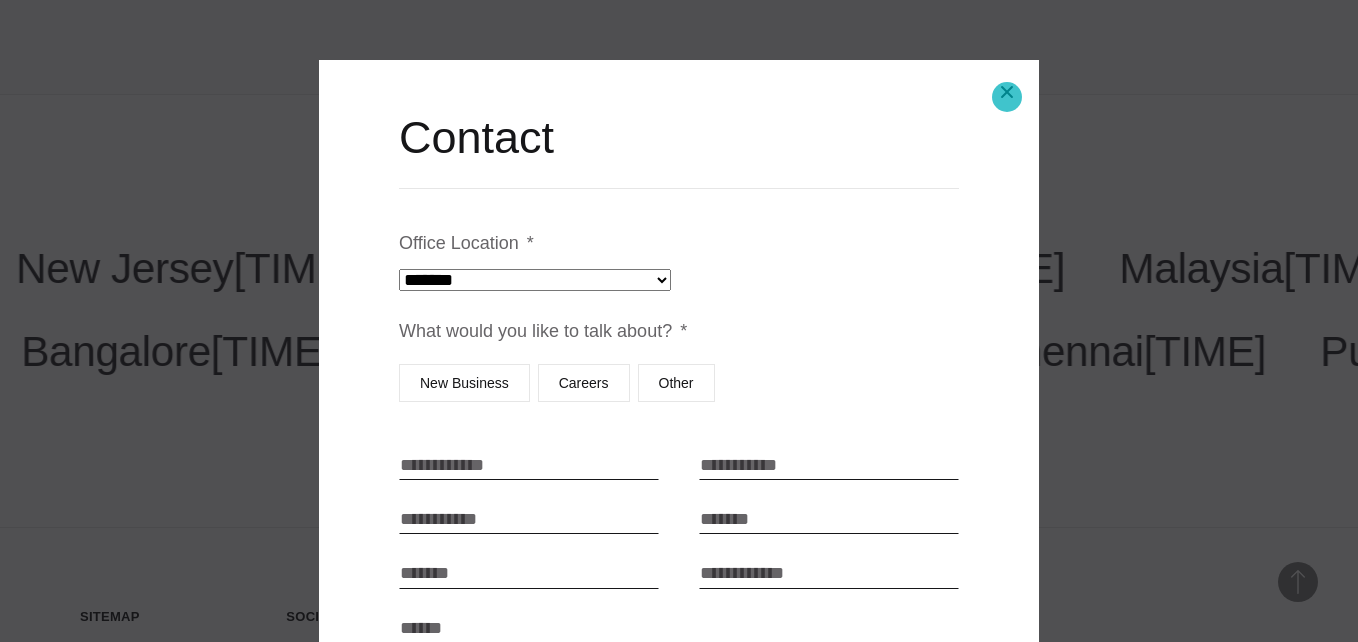 click on "Close modal" at bounding box center [1007, 92] 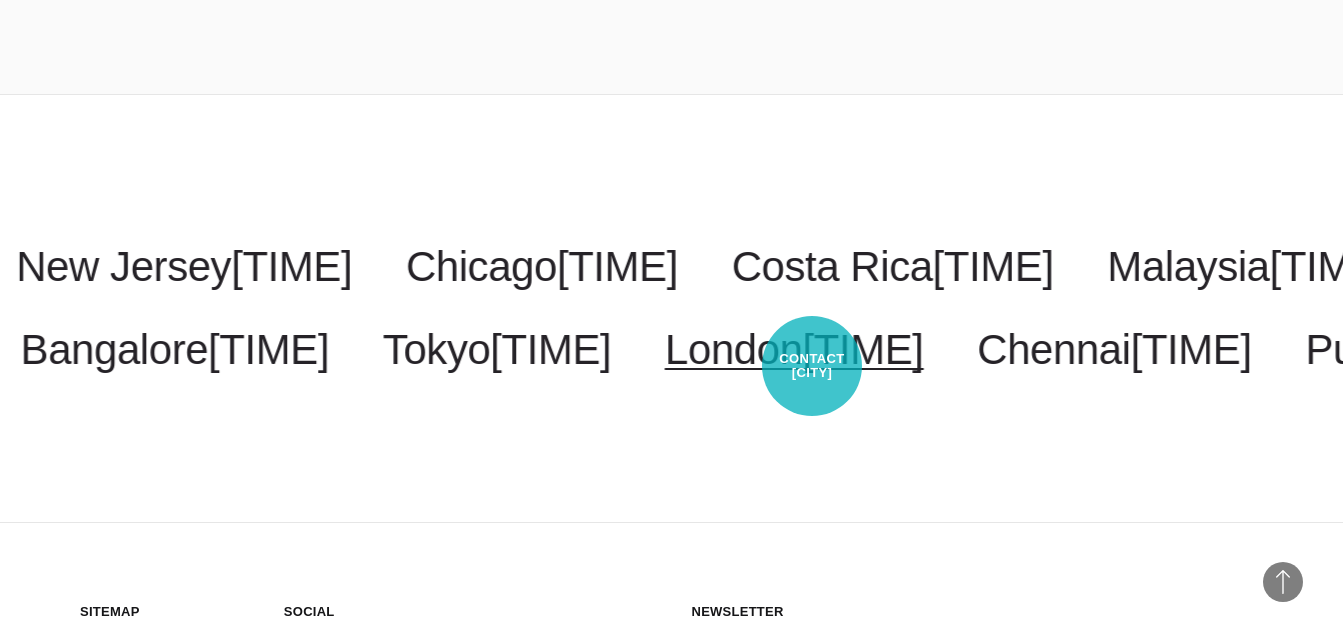 click on "London
1:49pm" at bounding box center (794, 349) 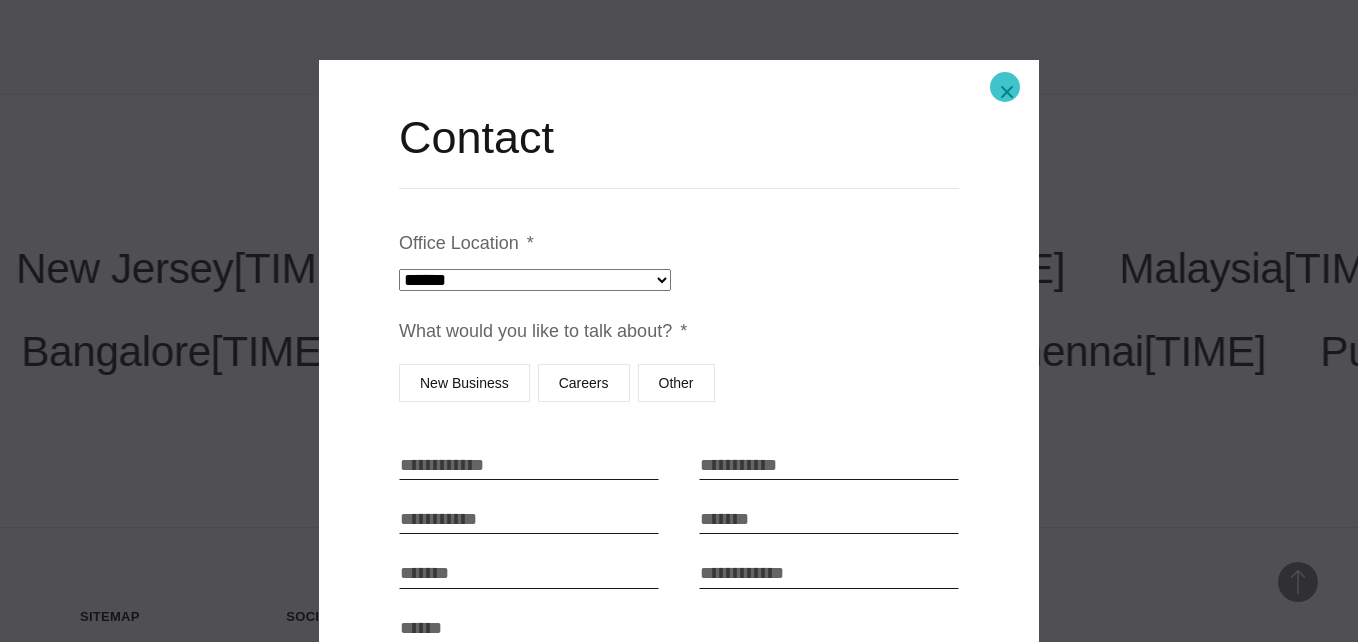 click on "Close modal" at bounding box center (1007, 92) 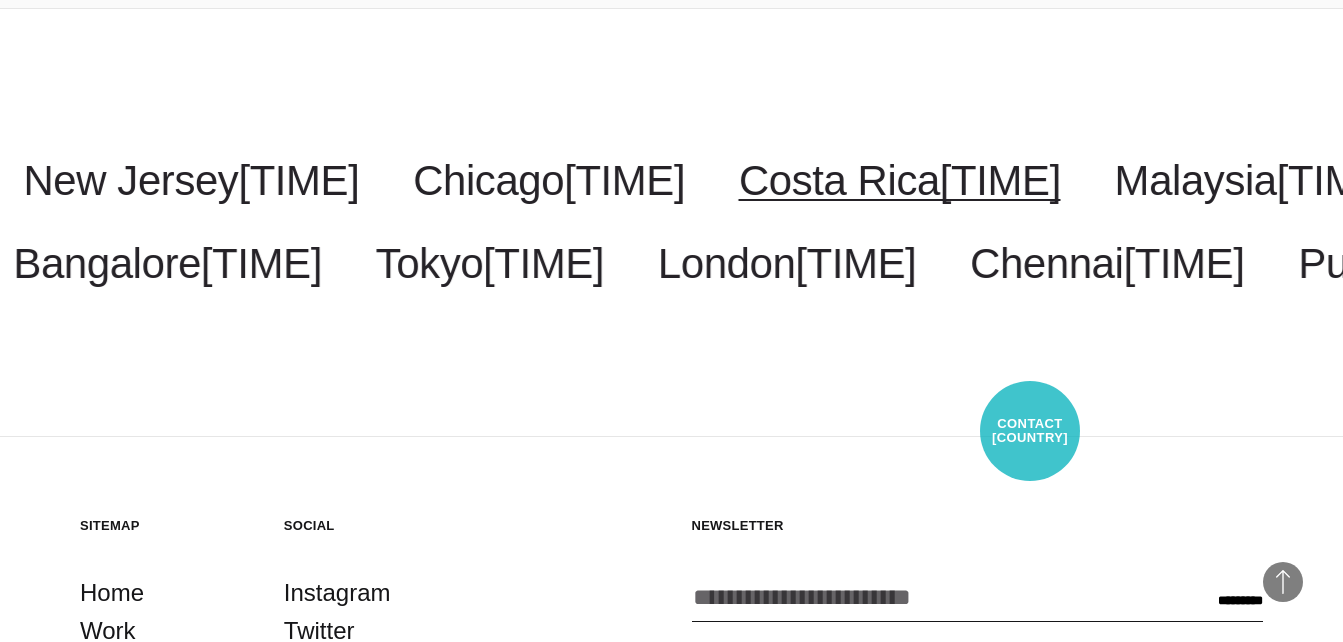 scroll, scrollTop: 4500, scrollLeft: 0, axis: vertical 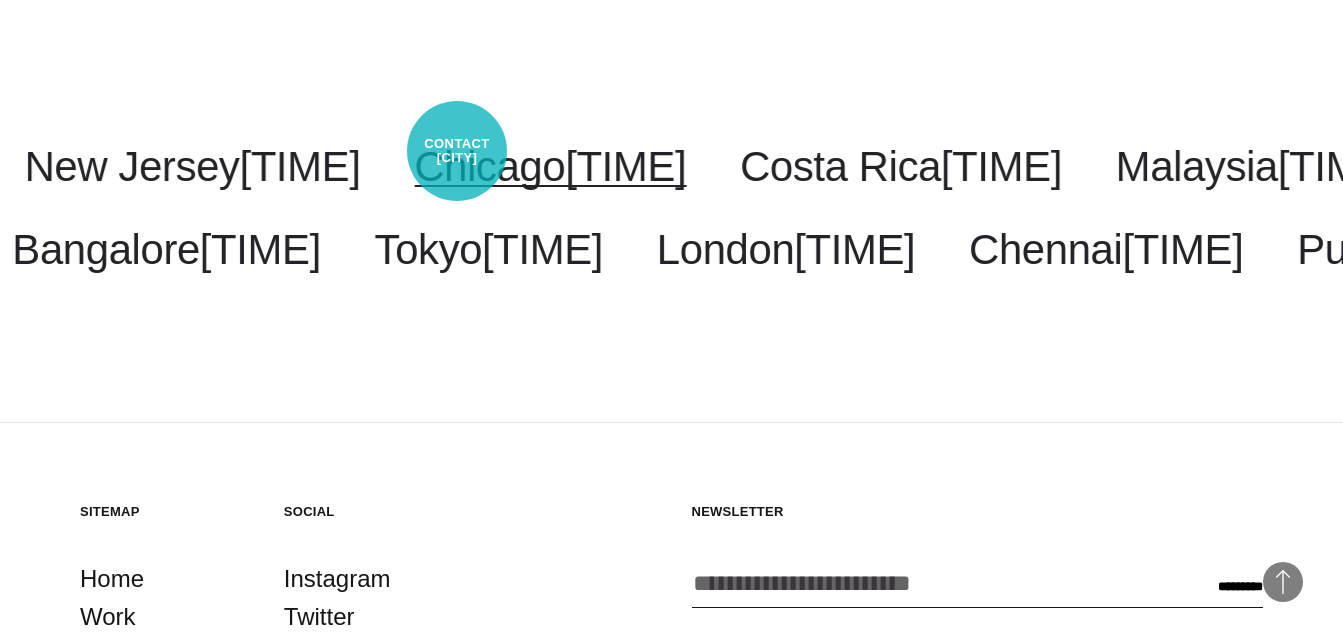 click on "Chicago
7:50am" at bounding box center [550, 166] 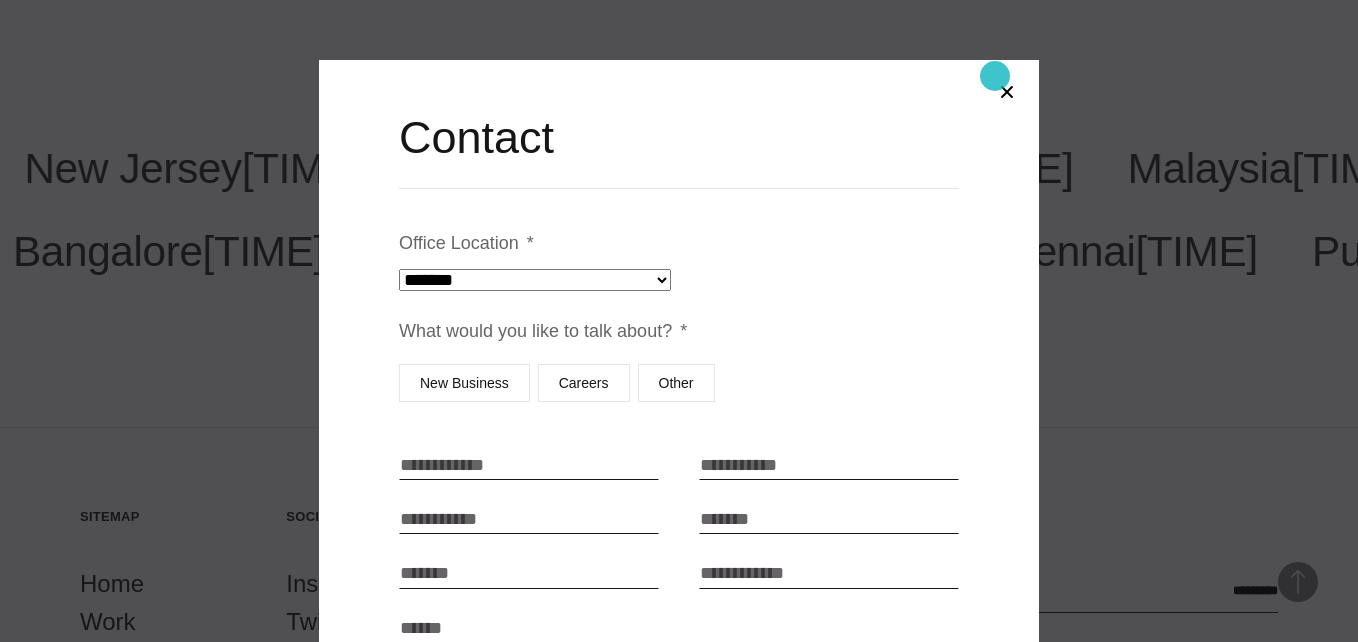 click on "Close modal" at bounding box center (1007, 92) 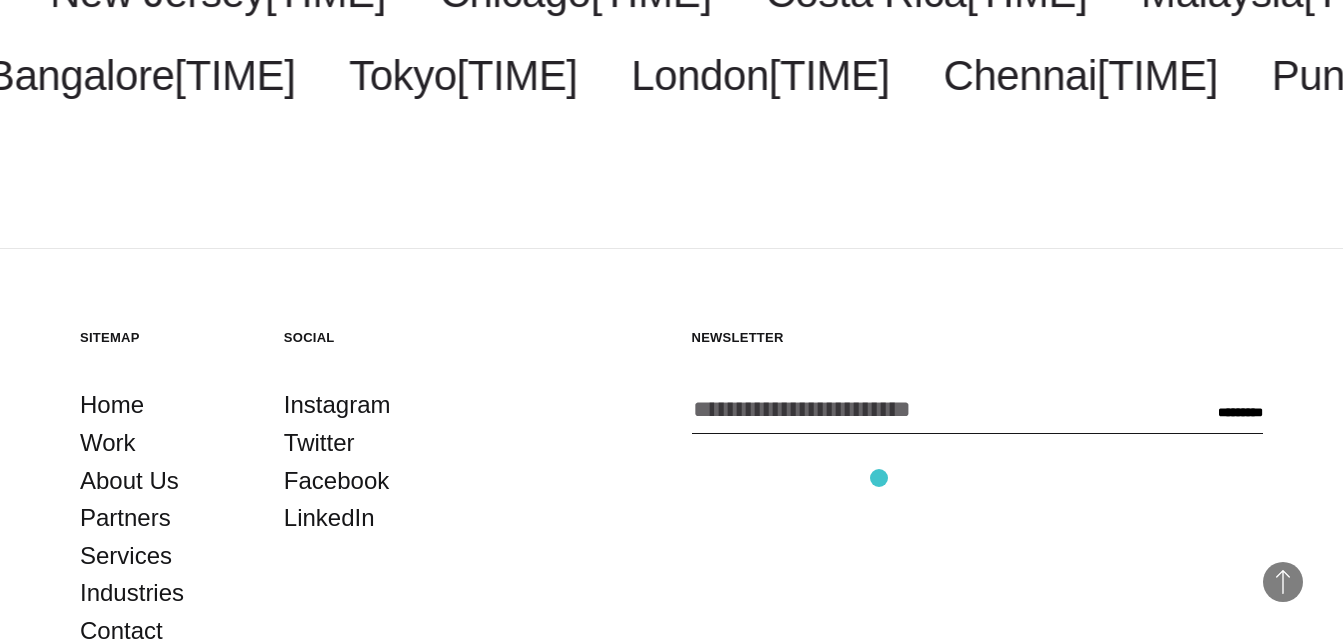 scroll, scrollTop: 4871, scrollLeft: 0, axis: vertical 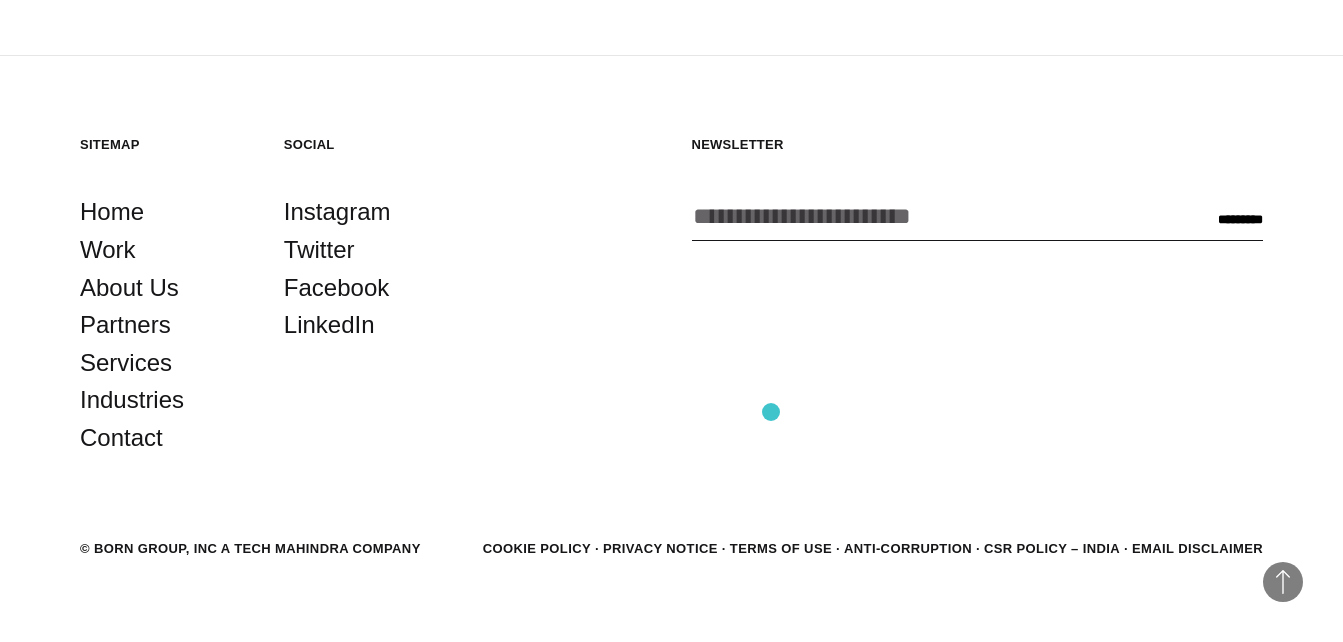 click on "Newsletter
Enter your email address *
CAPTCHA Name This field is for validation purposes and should be left unchanged.
*********" at bounding box center [978, 296] 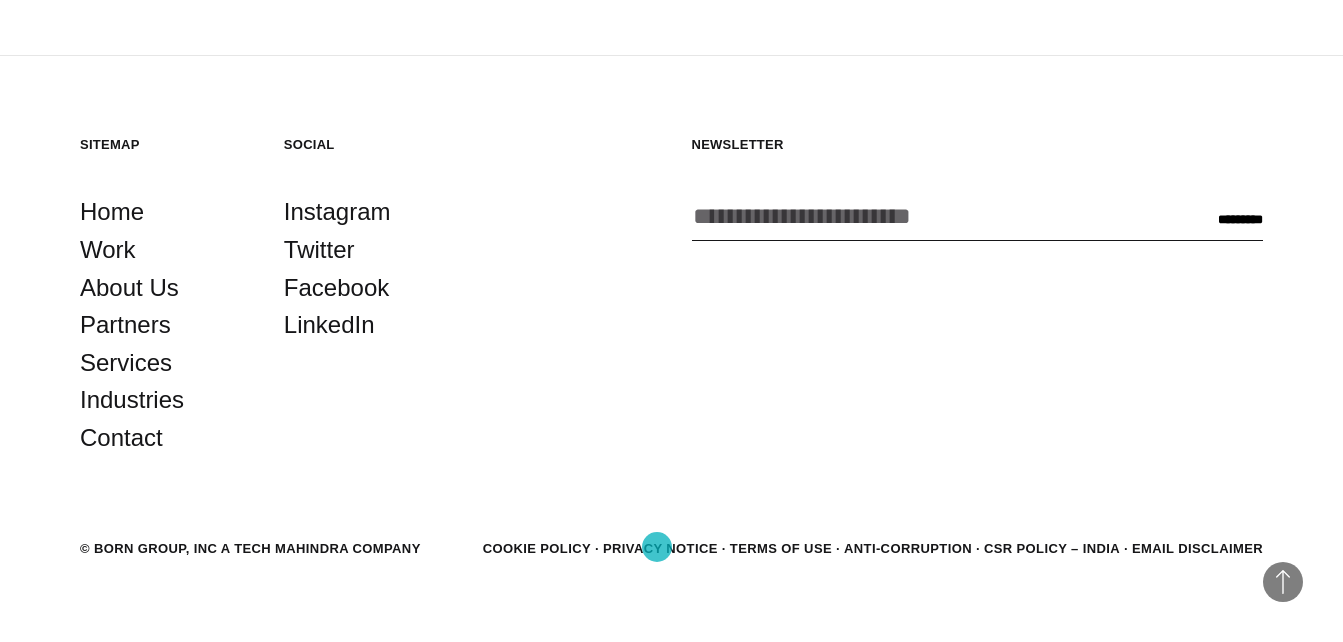 click on "Privacy Notice" at bounding box center (660, 548) 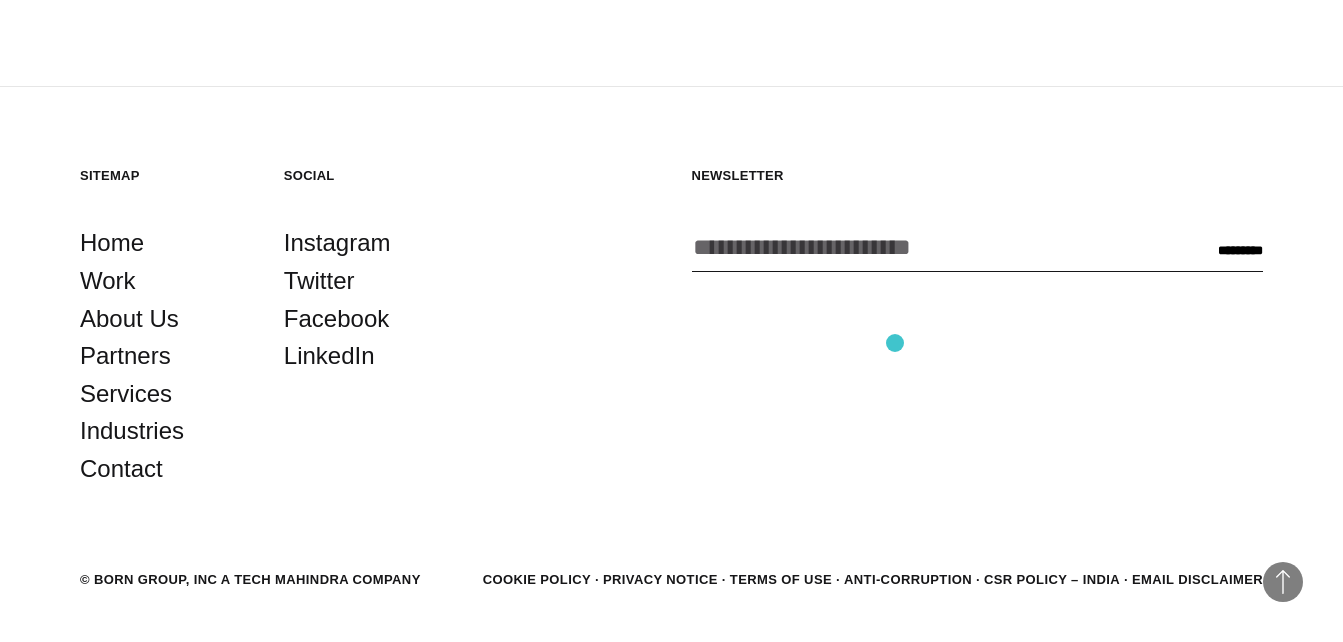 scroll, scrollTop: 4871, scrollLeft: 0, axis: vertical 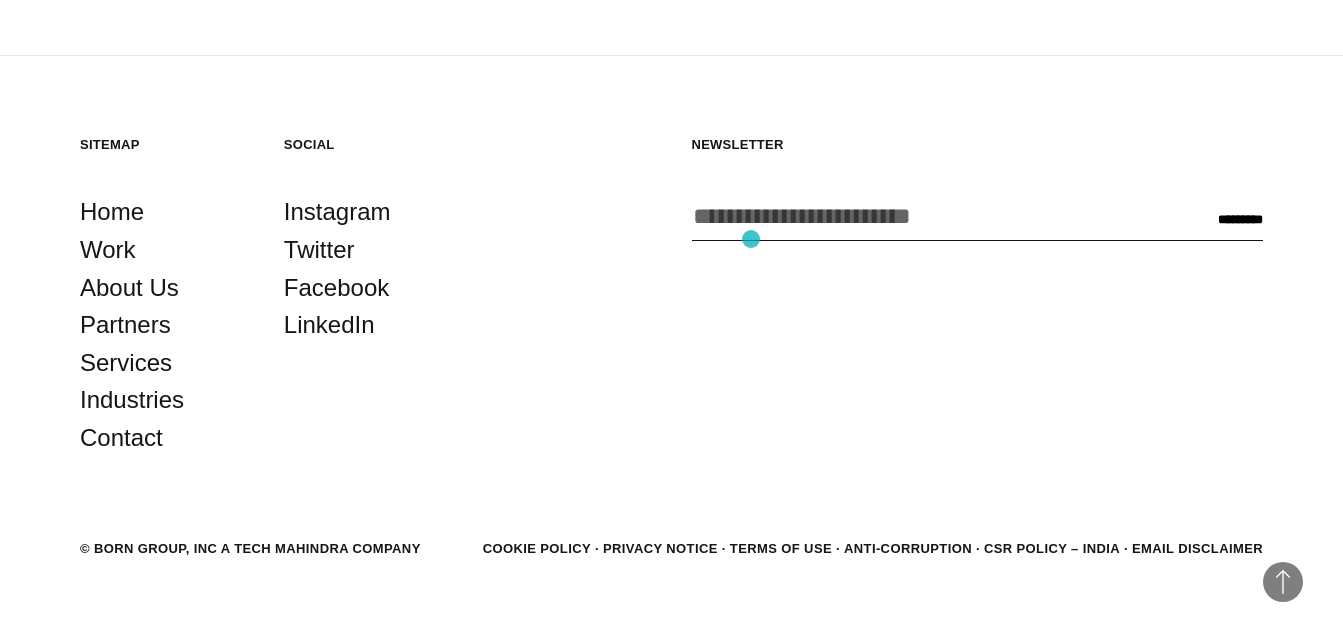 click on "Enter your email address *" at bounding box center [928, 216] 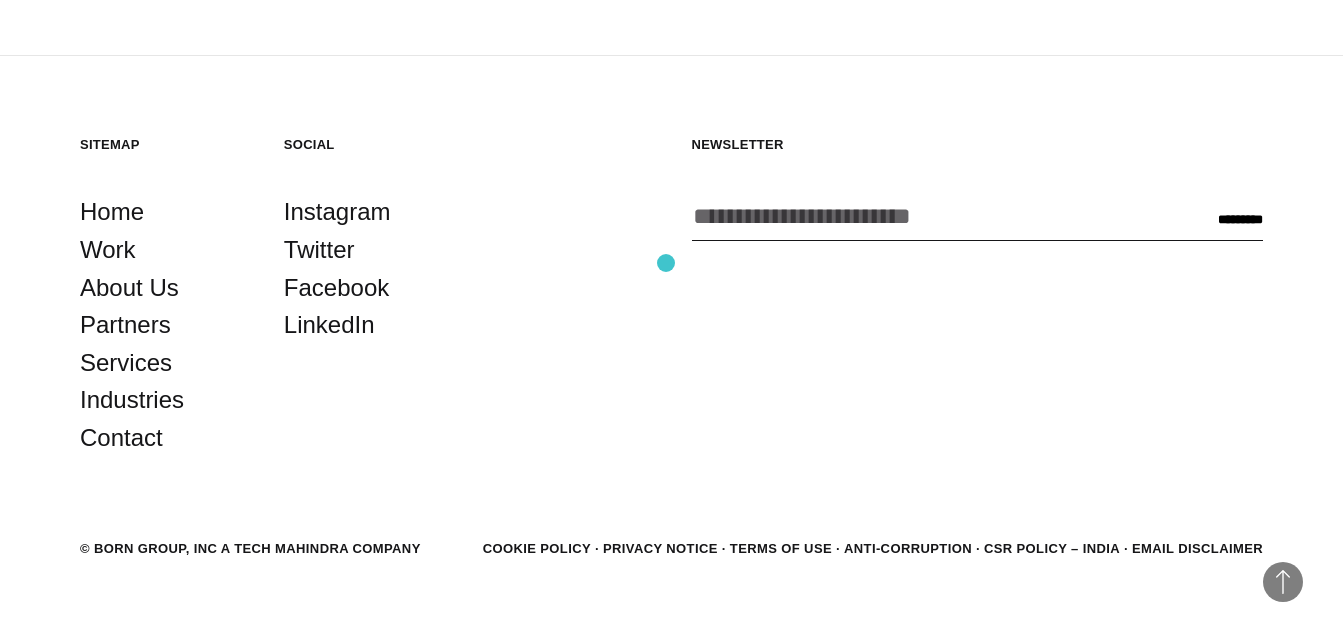 click on "Sitemap
Home
Work
About Us
Partners
Services
Industries
Contact
Social
Instagram
Twitter
Facebook
LinkedIn
Newsletter
Enter your email address *
CAPTCHA Name This field is for validation purposes and should be left unchanged.
*********" at bounding box center (671, 296) 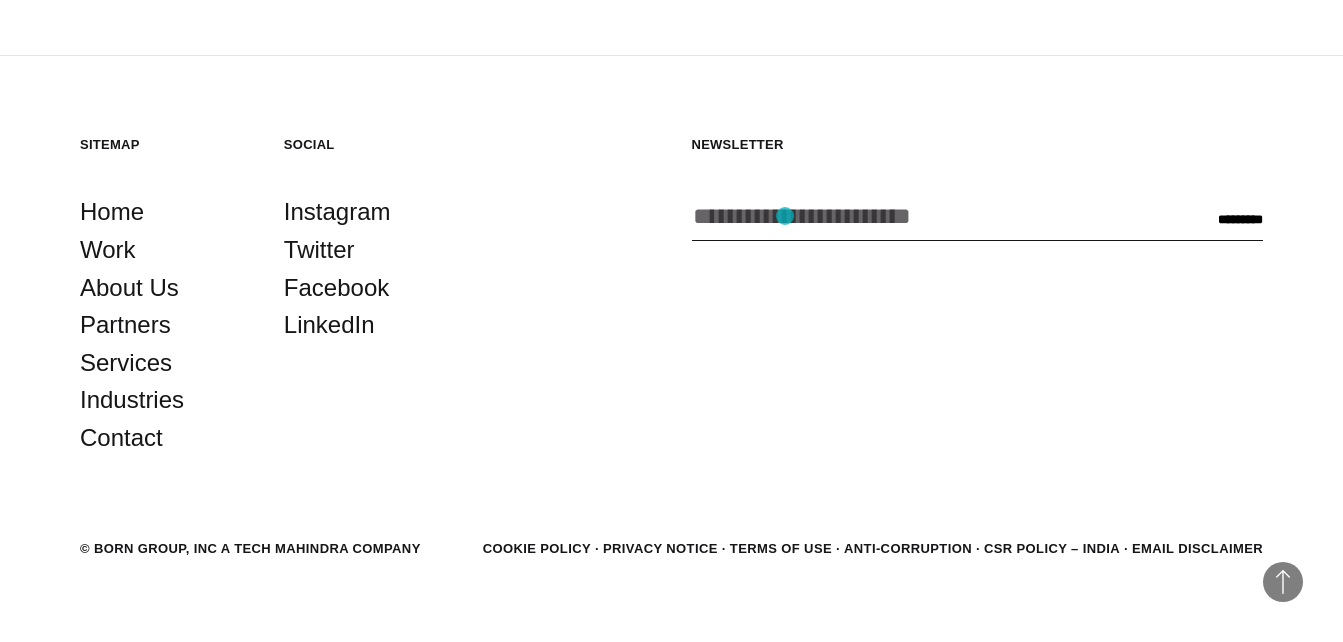 click on "Enter your email address *" at bounding box center (928, 216) 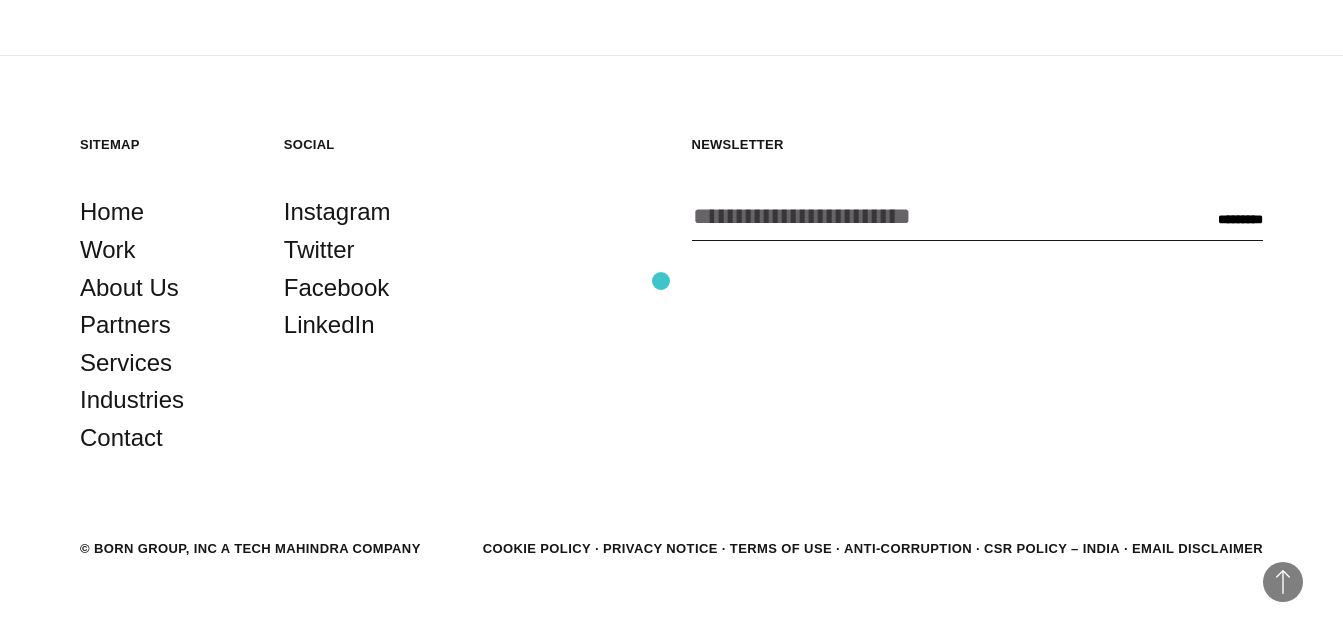 click on "Sitemap
Home
Work
About Us
Partners
Services
Industries
Contact
Social
Instagram
Twitter
Facebook
LinkedIn
Newsletter
Enter your email address *
CAPTCHA Name This field is for validation purposes and should be left unchanged.
*********" at bounding box center (671, 296) 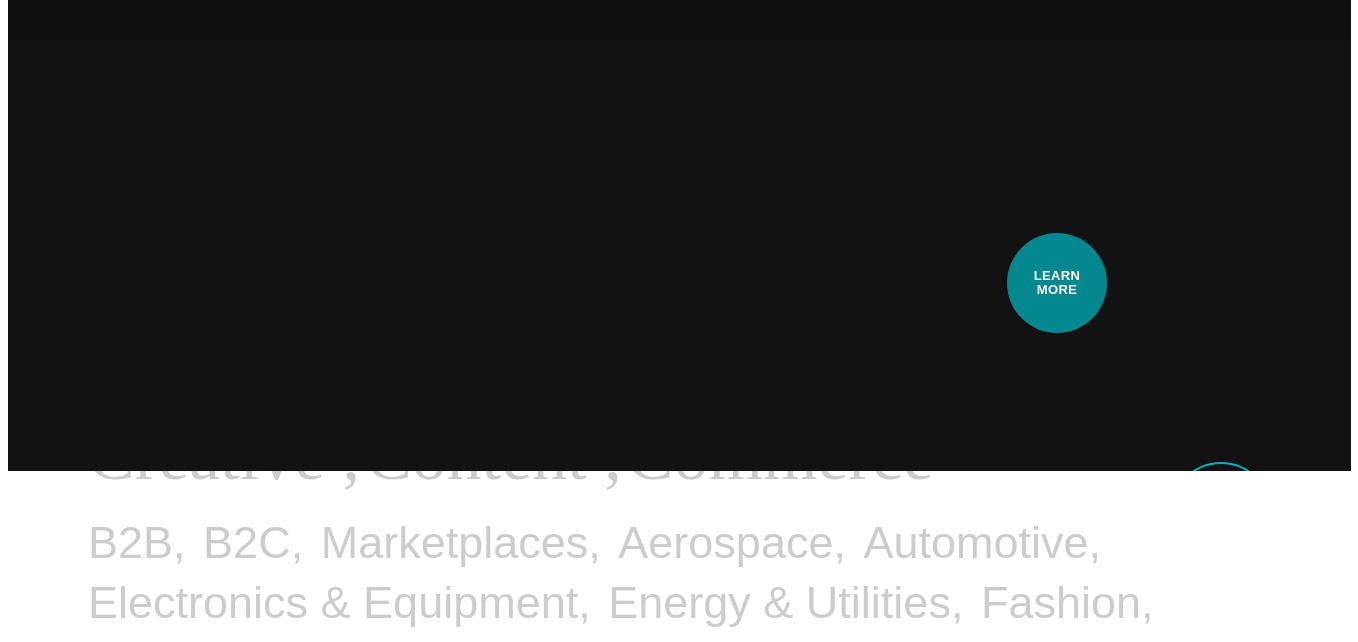 scroll, scrollTop: 0, scrollLeft: 0, axis: both 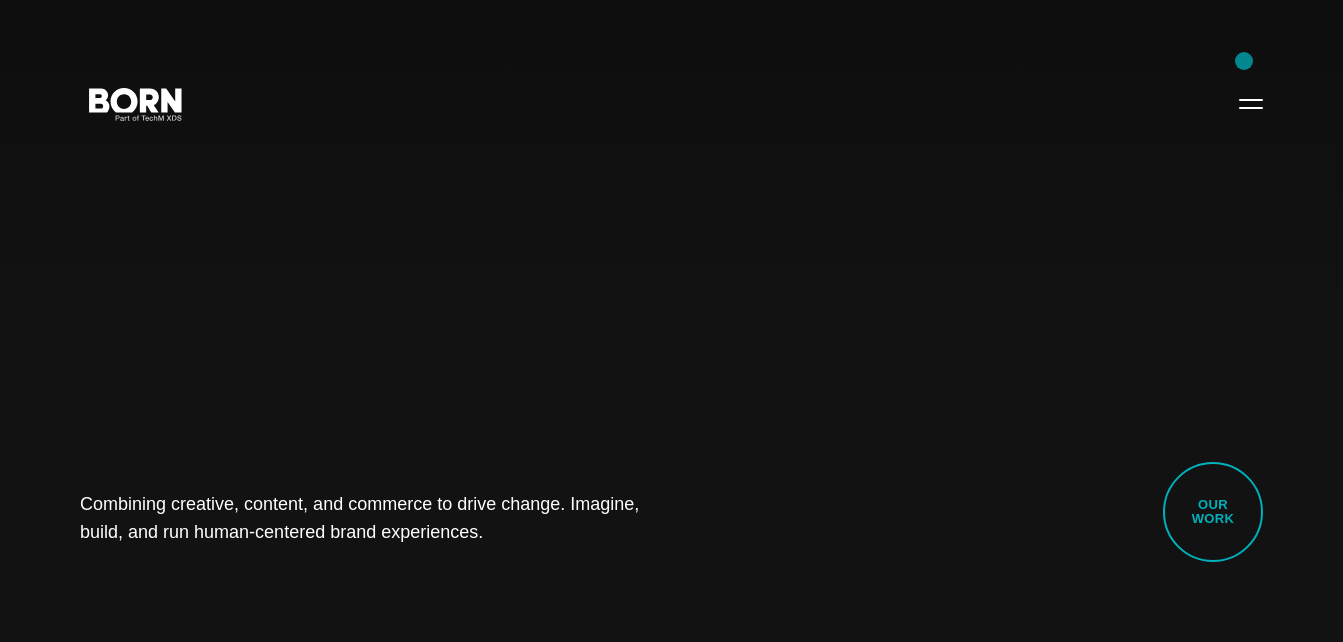 click on "Combining creative, content, and commerce to drive change. Imagine, build, and run human-centered brand experiences.
Our Work" at bounding box center [671, 321] 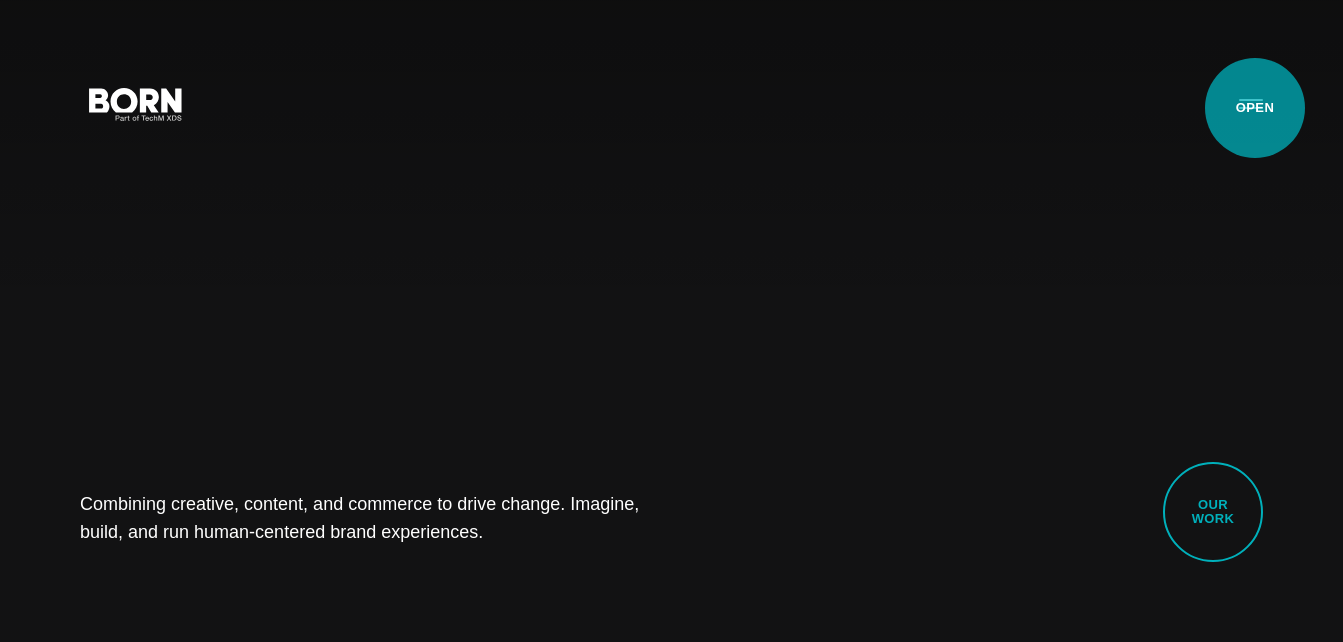 click on "Primary Menu" at bounding box center [1251, 103] 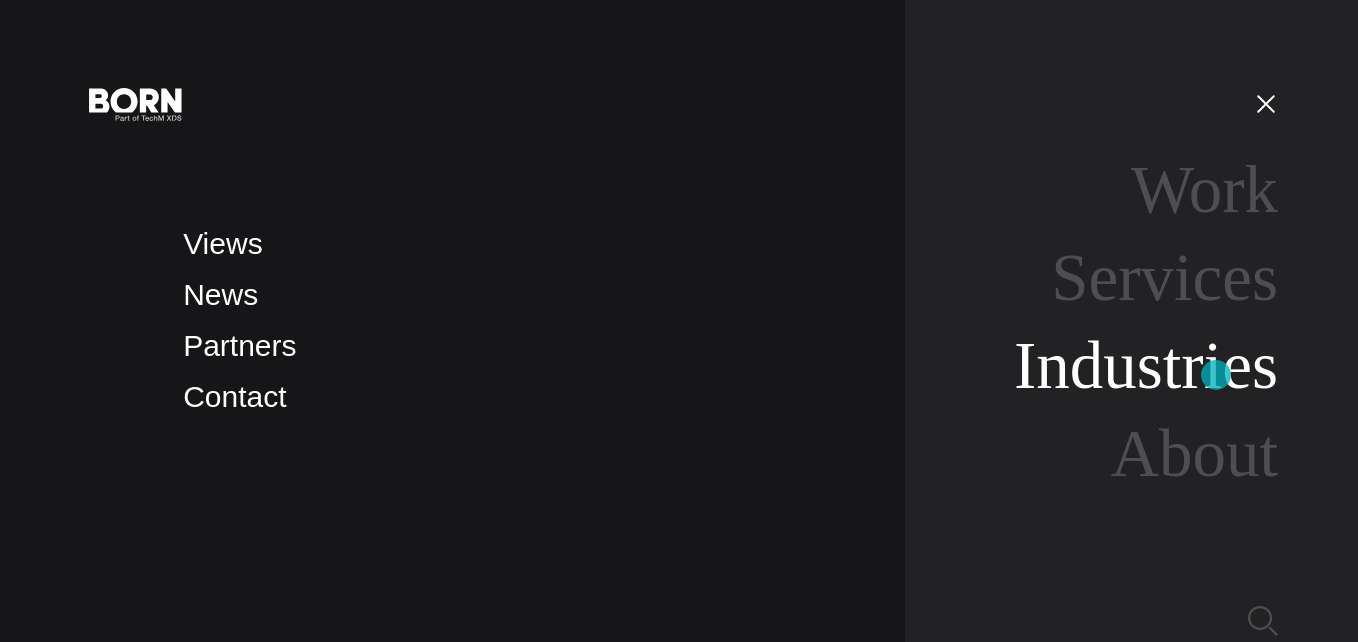 click on "Industries" at bounding box center (1146, 365) 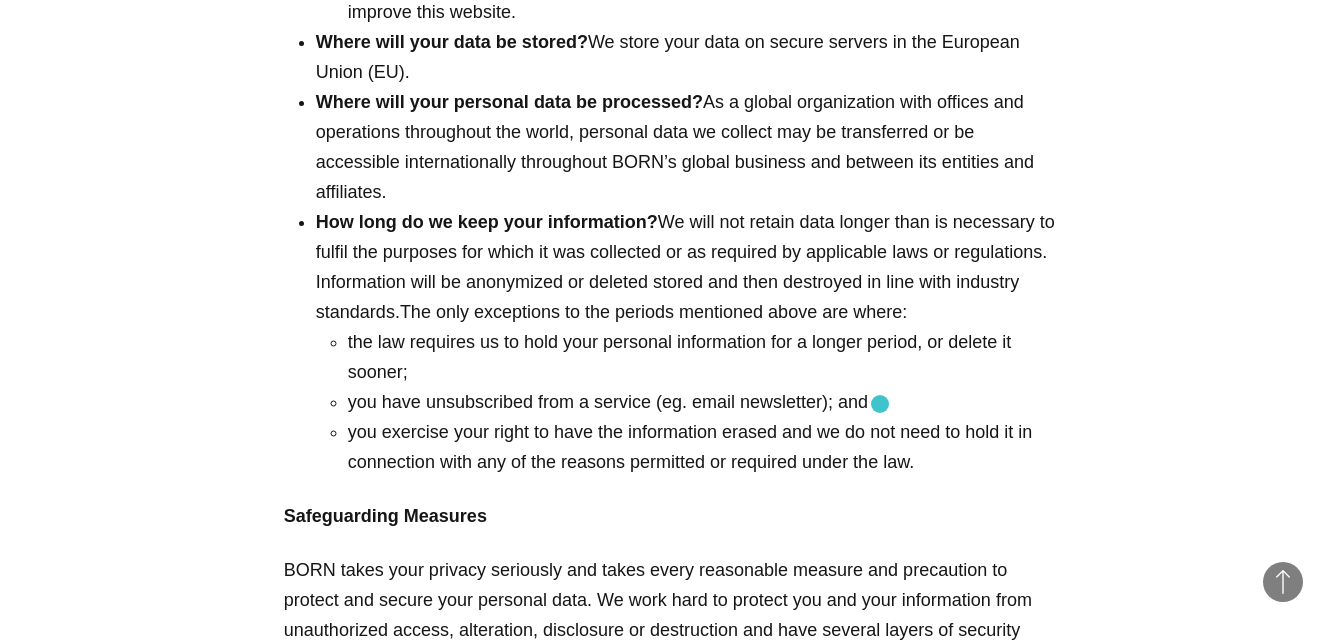 scroll, scrollTop: 3100, scrollLeft: 0, axis: vertical 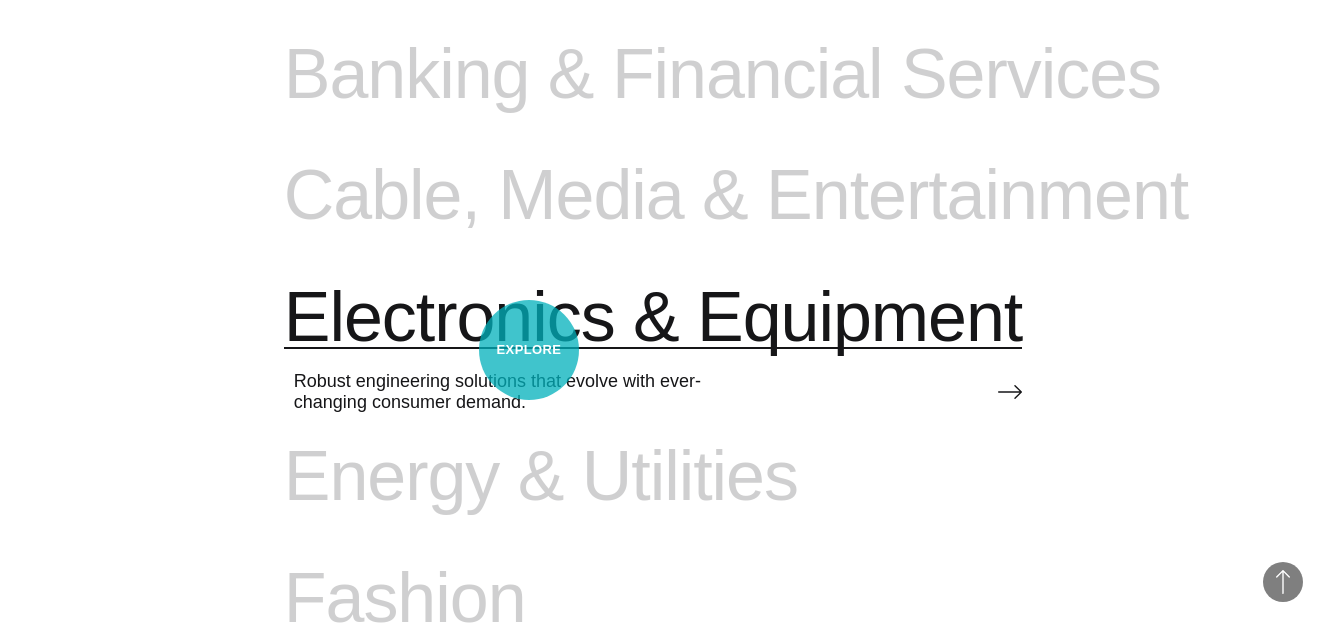 click on "Electronics & Equipment" at bounding box center [653, 318] 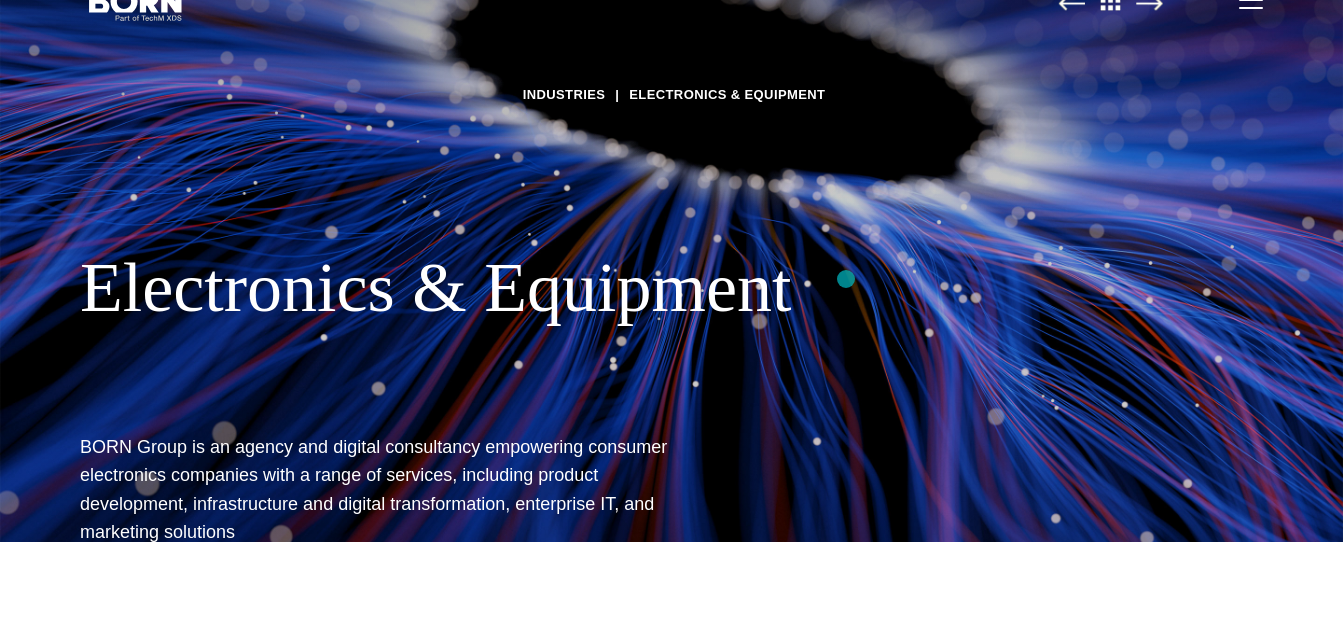scroll, scrollTop: 0, scrollLeft: 0, axis: both 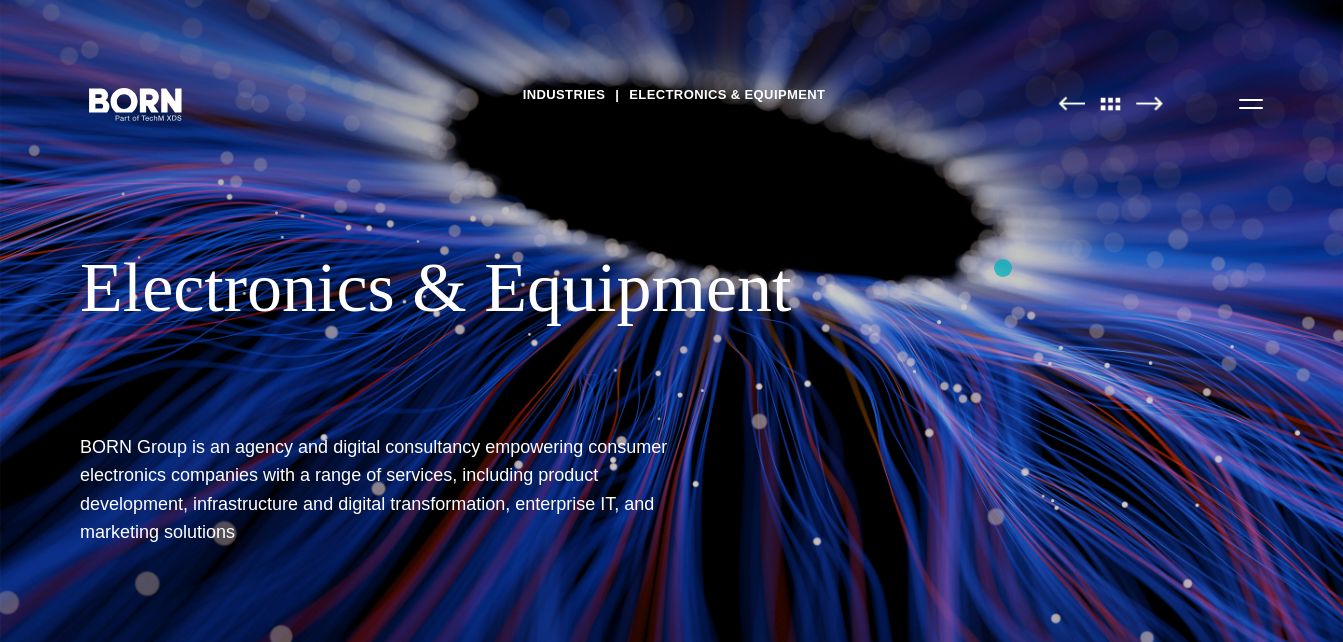 drag, startPoint x: 1003, startPoint y: 268, endPoint x: 973, endPoint y: 432, distance: 166.72133 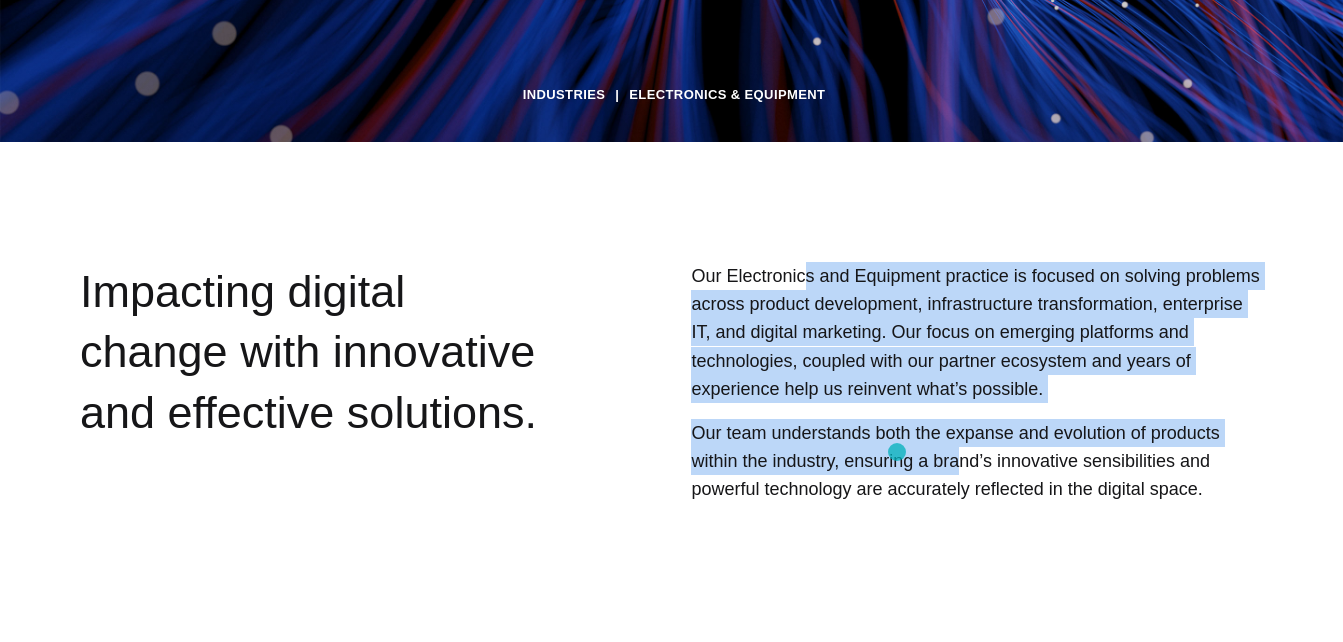 drag, startPoint x: 799, startPoint y: 288, endPoint x: 897, endPoint y: 452, distance: 191.04973 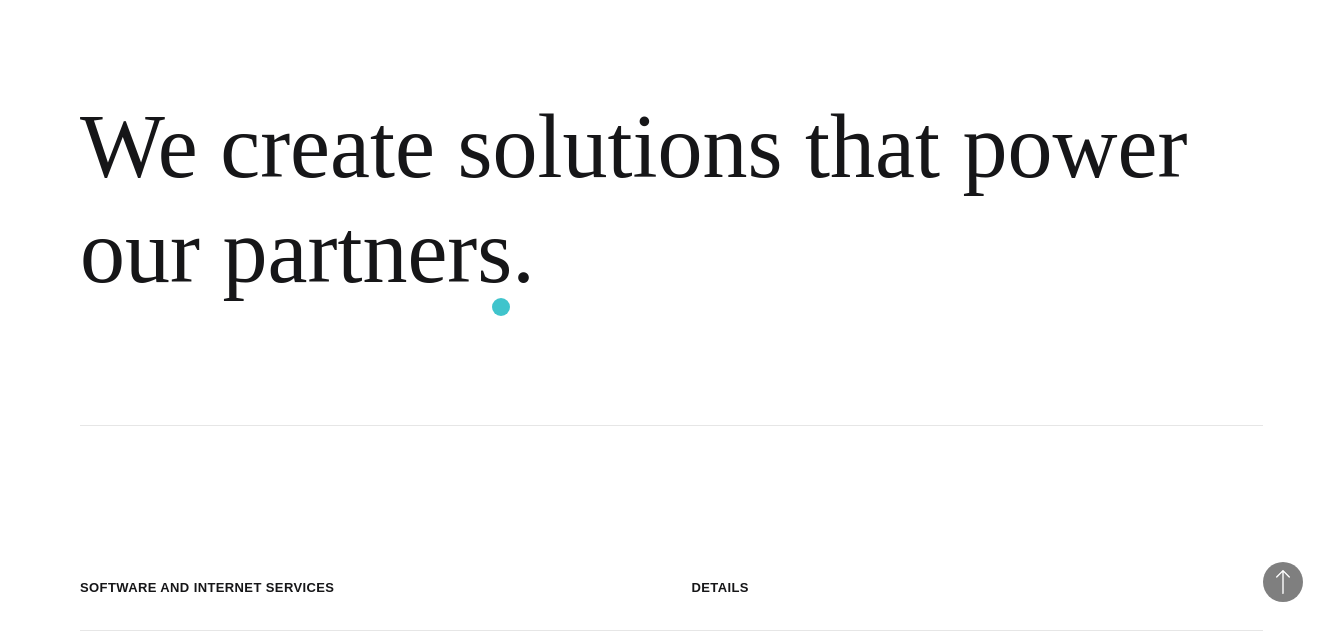 click on "We create solutions that power our partners." at bounding box center (671, 200) 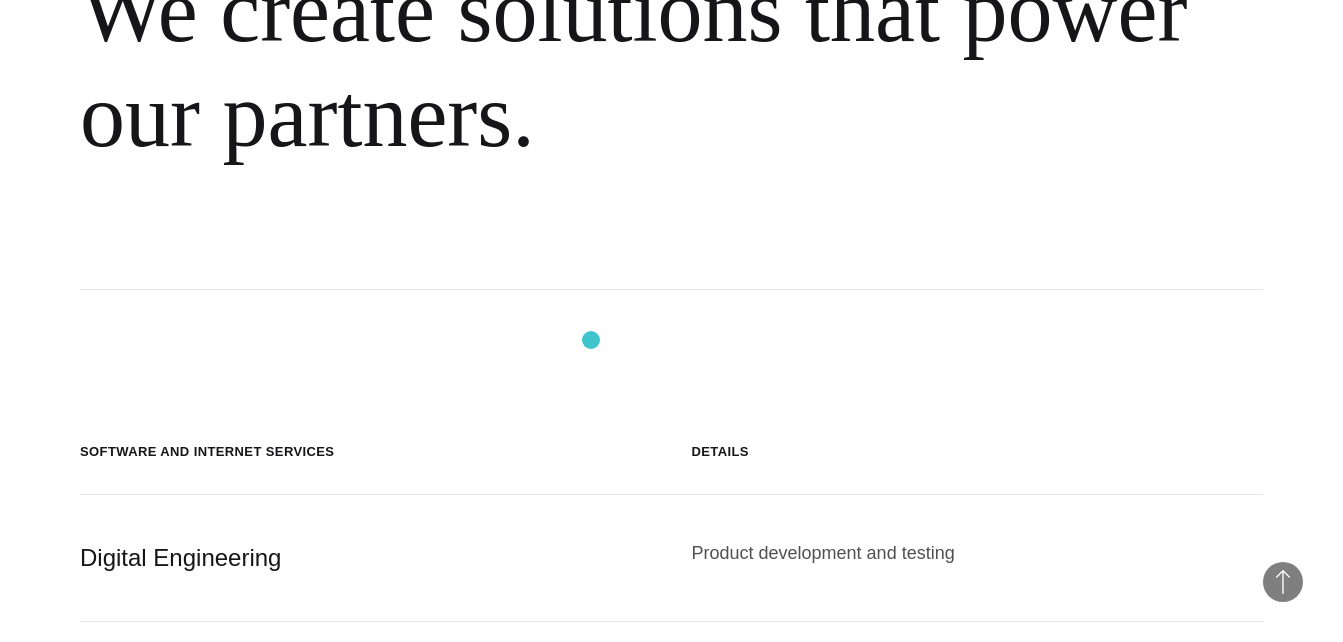 scroll, scrollTop: 1500, scrollLeft: 0, axis: vertical 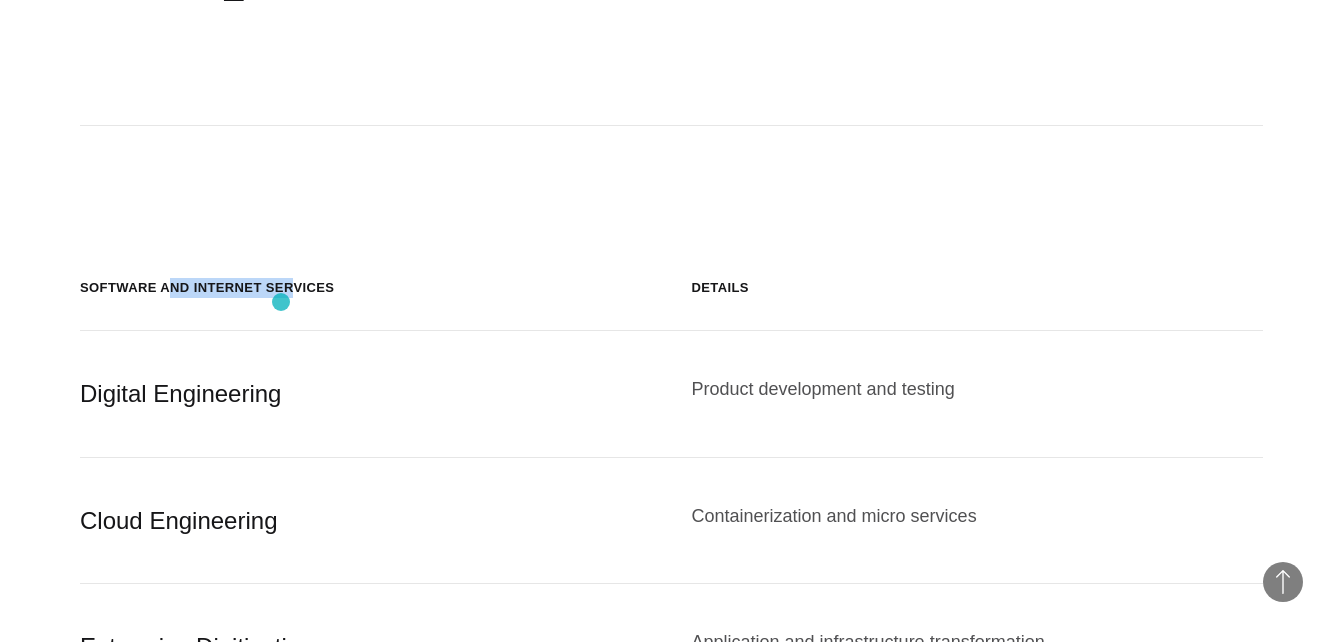 drag, startPoint x: 168, startPoint y: 285, endPoint x: 285, endPoint y: 302, distance: 118.22859 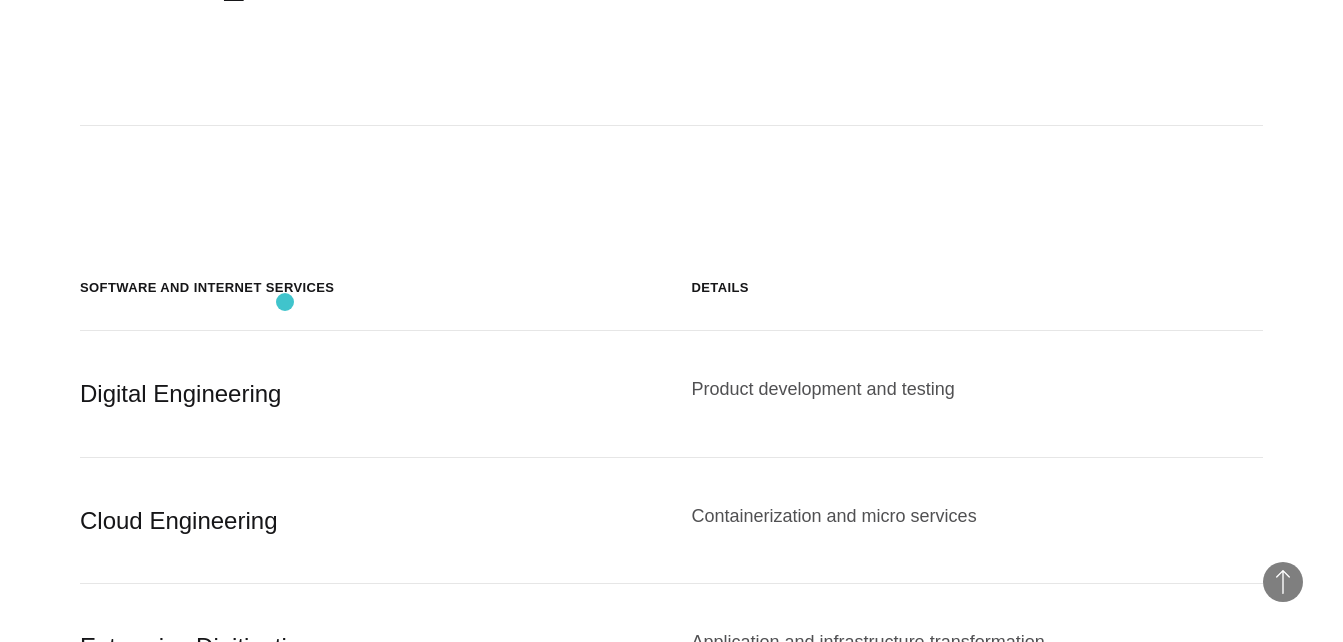 drag, startPoint x: 285, startPoint y: 302, endPoint x: 460, endPoint y: 458, distance: 234.43762 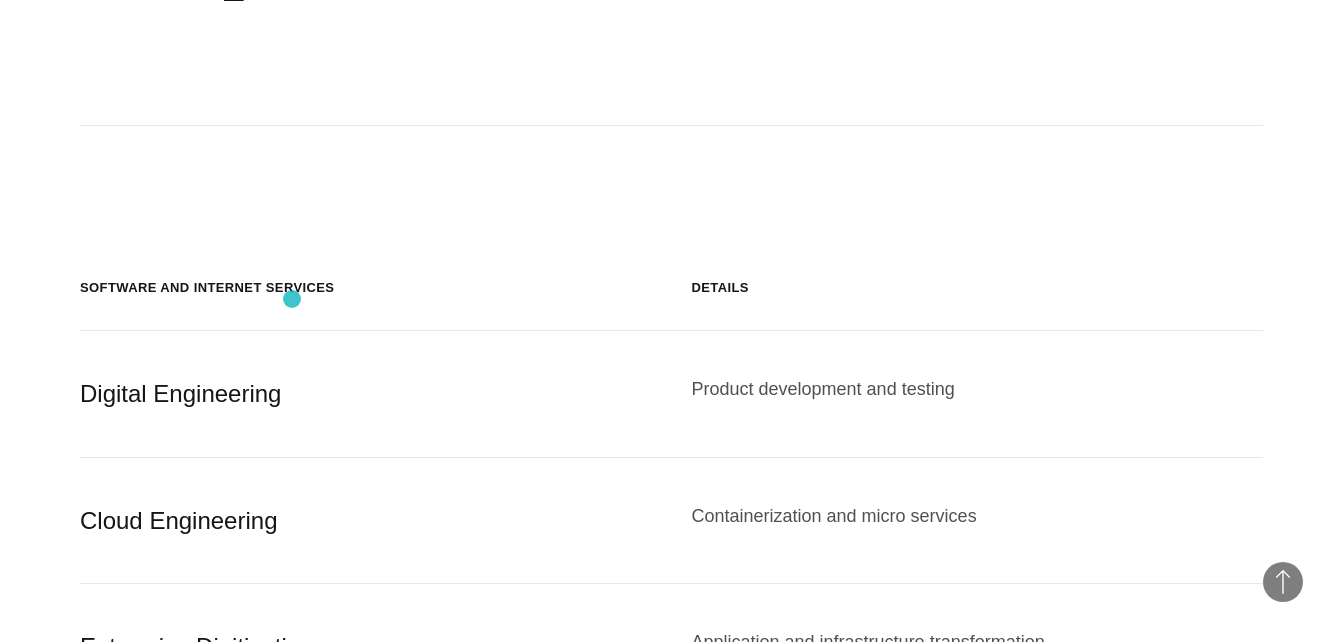 click on "Software and Internet Services
Details" at bounding box center [671, 288] 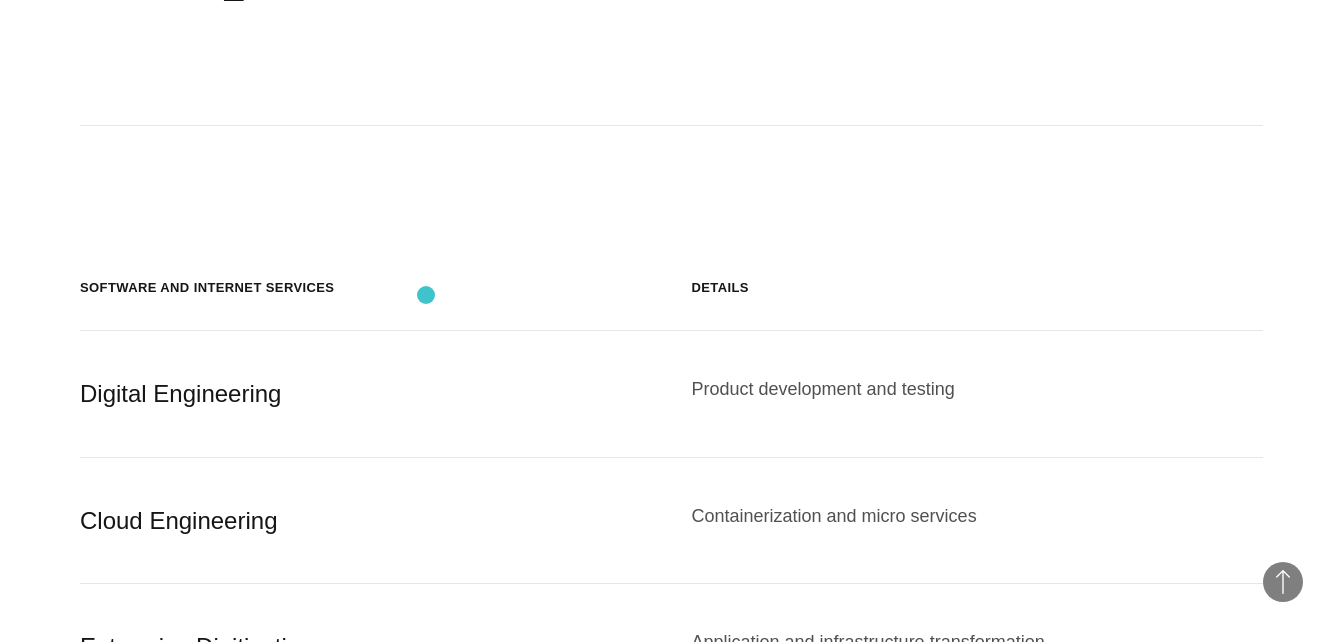 click on "Details" at bounding box center [978, 288] 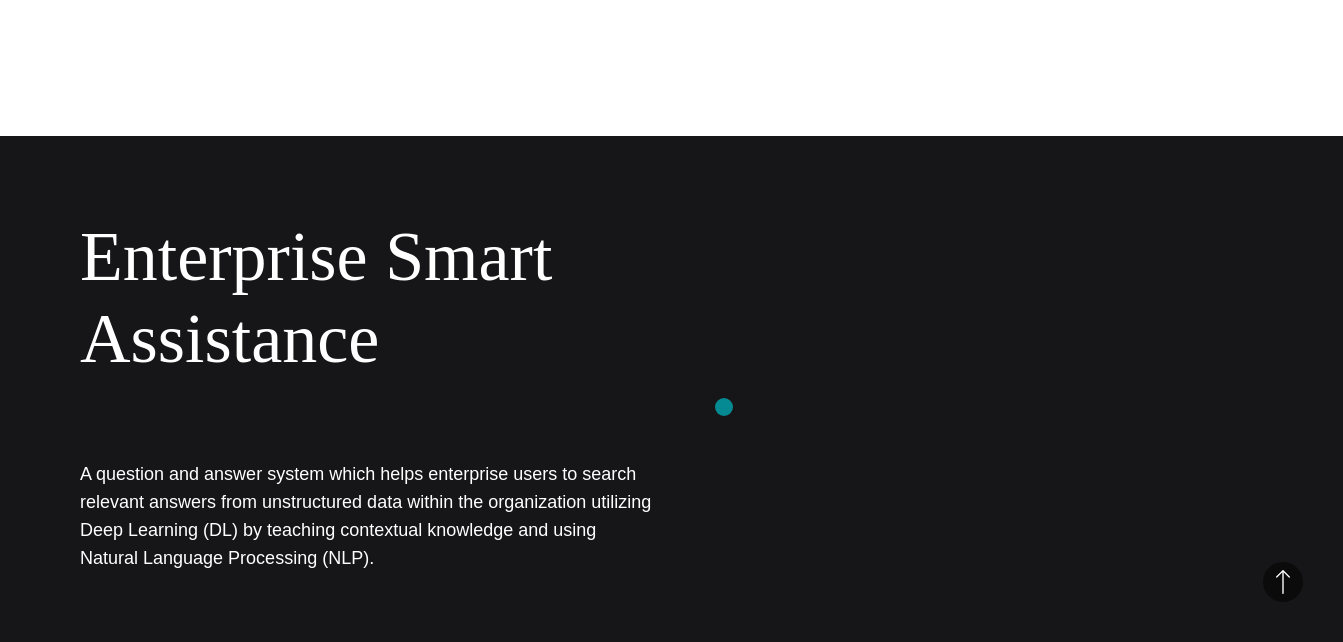 scroll, scrollTop: 1900, scrollLeft: 0, axis: vertical 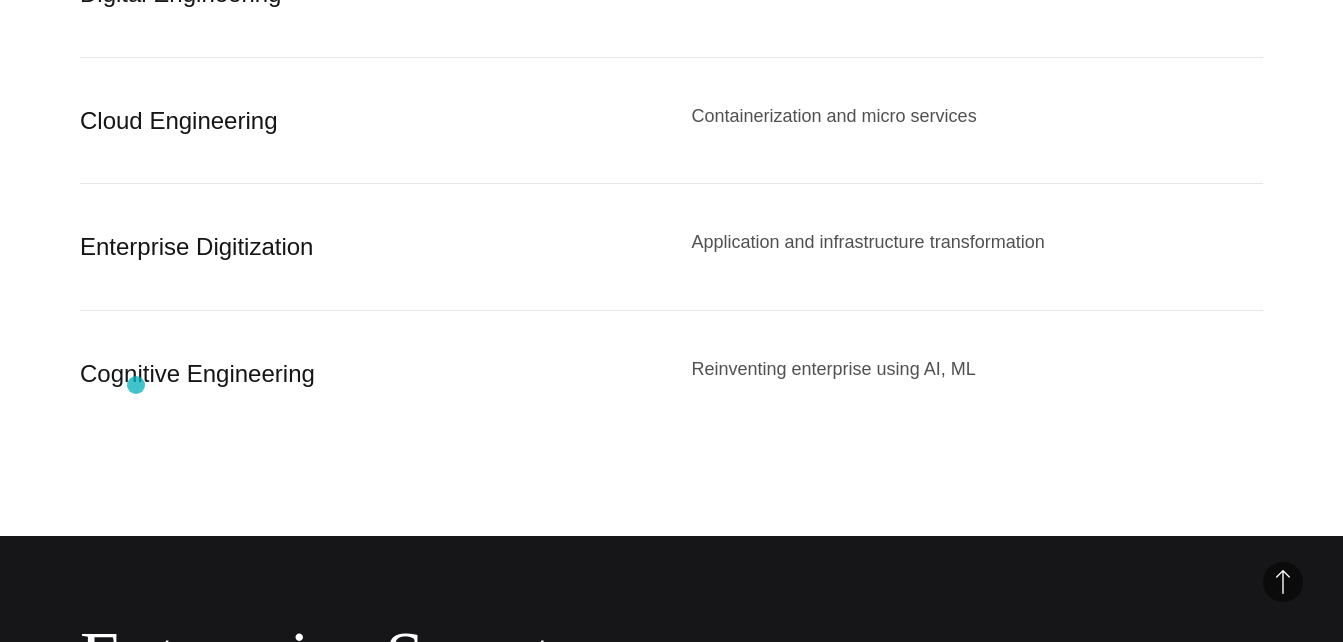 click on "Cognitive Engineering" at bounding box center [366, 374] 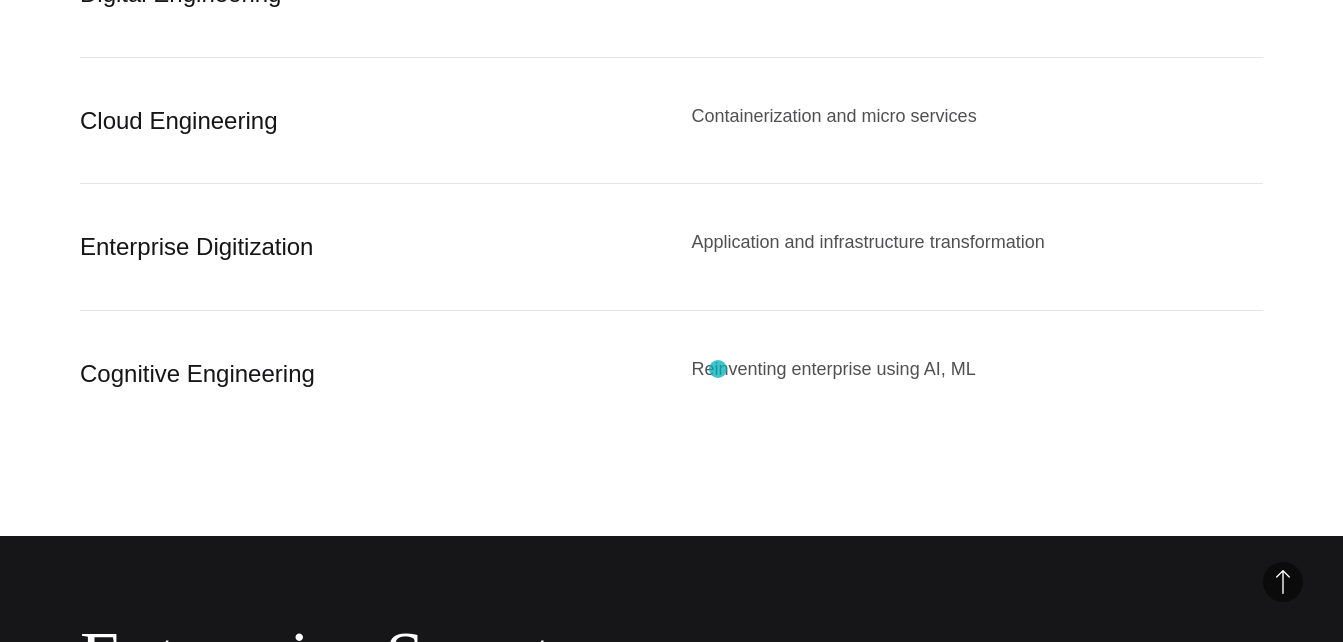 click on "Reinventing enterprise using AI, ML" at bounding box center [978, 374] 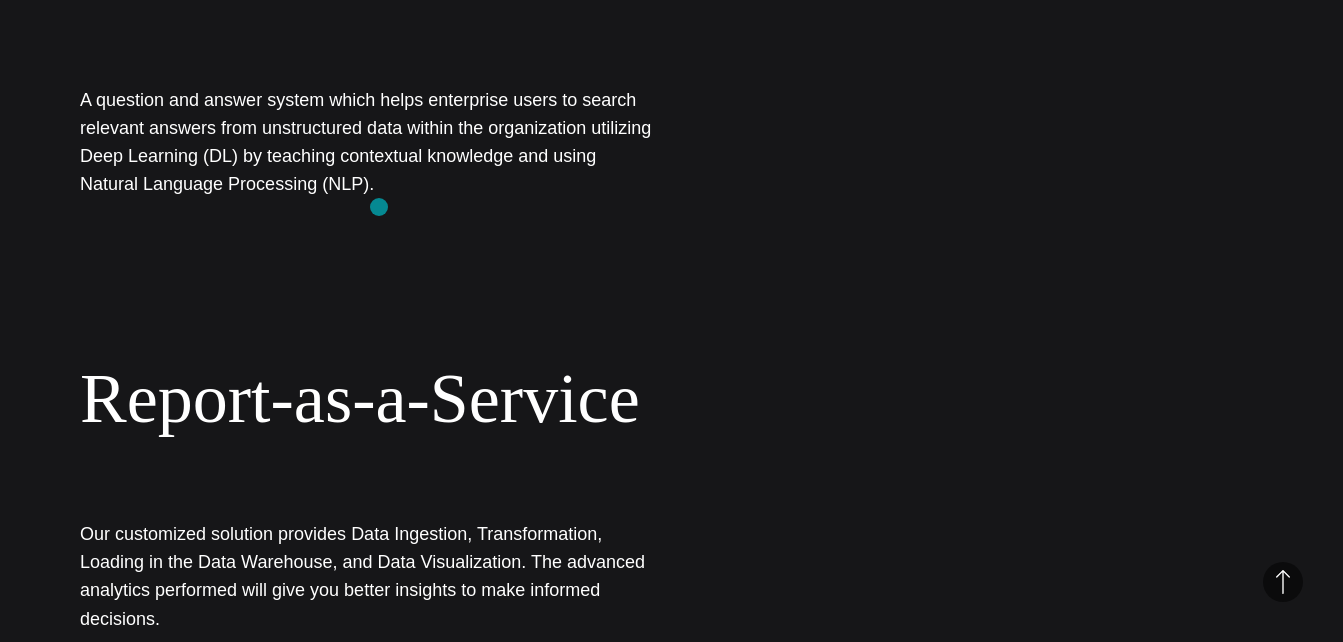 scroll, scrollTop: 2900, scrollLeft: 0, axis: vertical 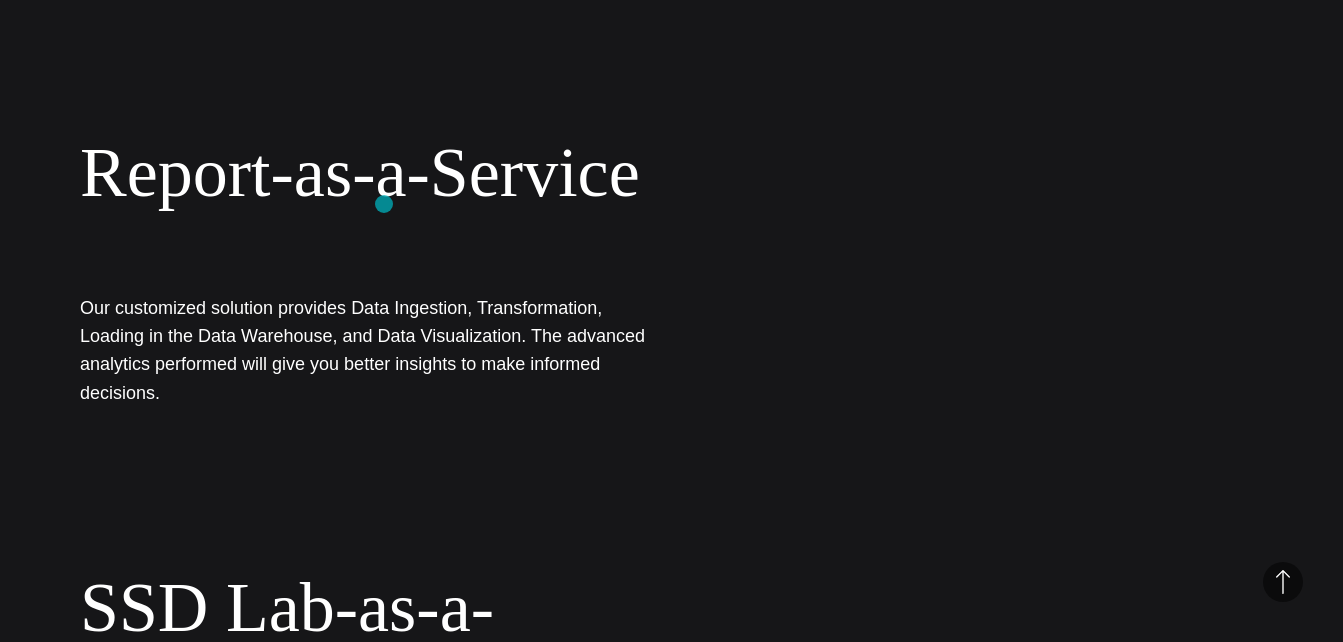 drag, startPoint x: 383, startPoint y: 204, endPoint x: 393, endPoint y: 212, distance: 12.806249 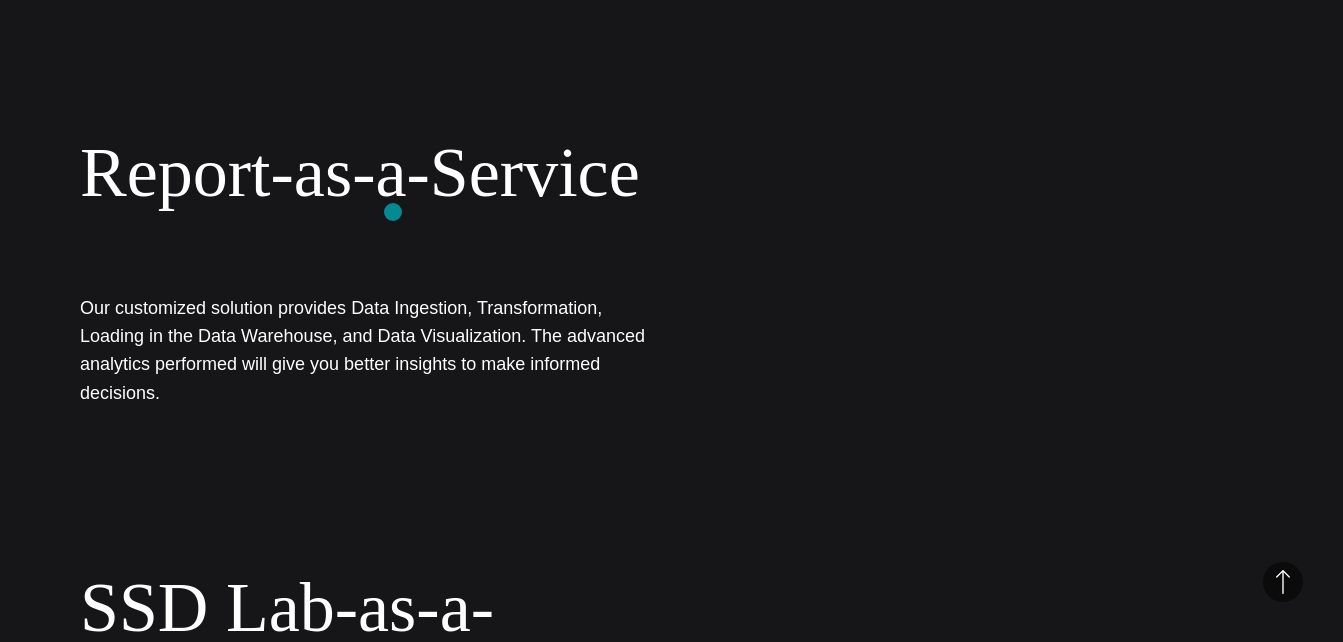 click on "Report-as-a-Service
Our customized solution provides Data Ingestion, Transformation, Loading in the Data Warehouse, and Data Visualization. The advanced analytics performed will give you better insights to make informed decisions." at bounding box center (671, 309) 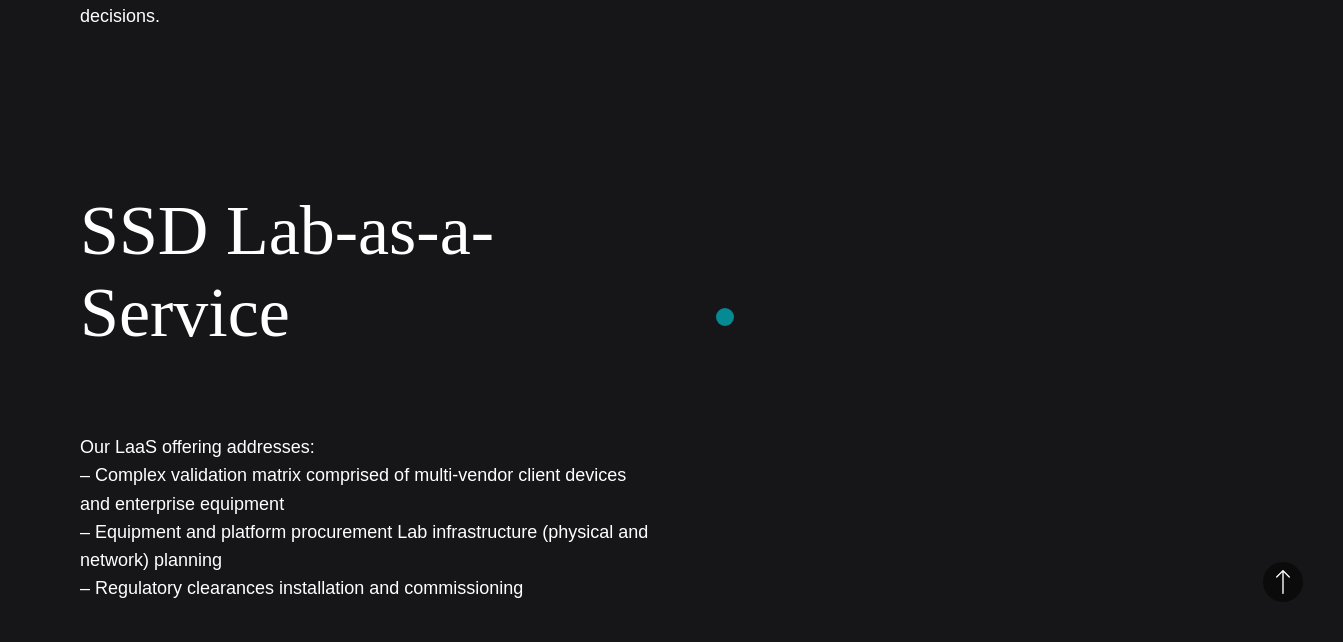 scroll, scrollTop: 3300, scrollLeft: 0, axis: vertical 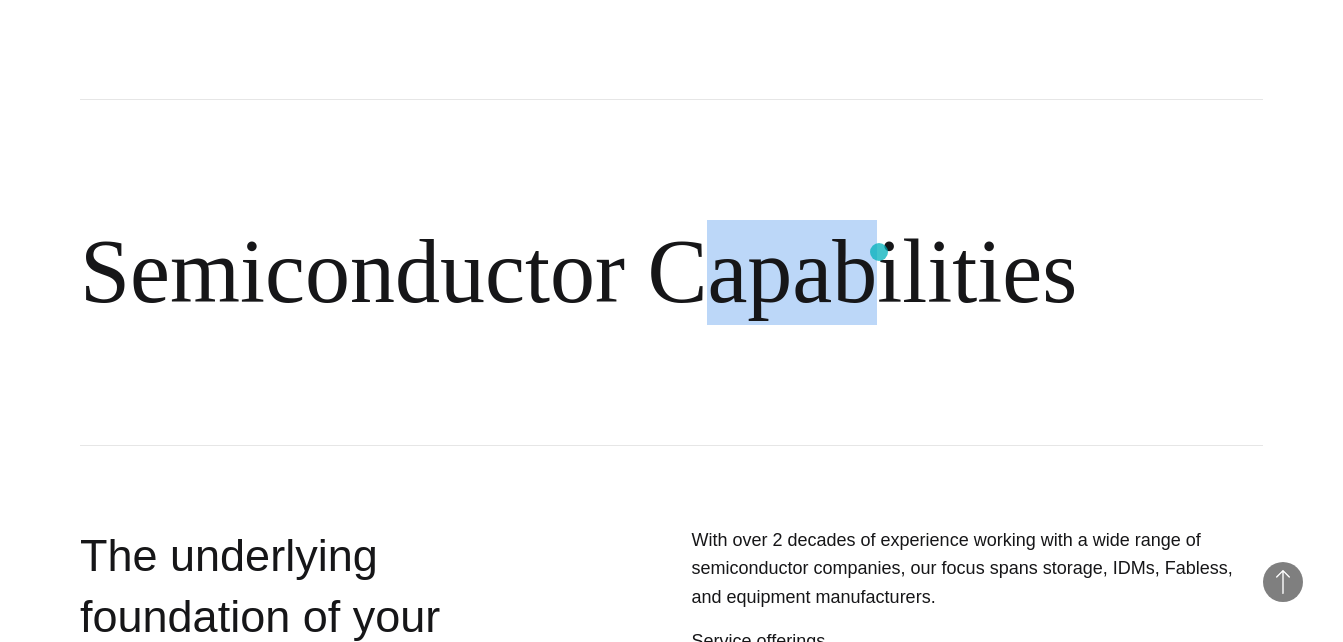 drag, startPoint x: 703, startPoint y: 253, endPoint x: 901, endPoint y: 252, distance: 198.00252 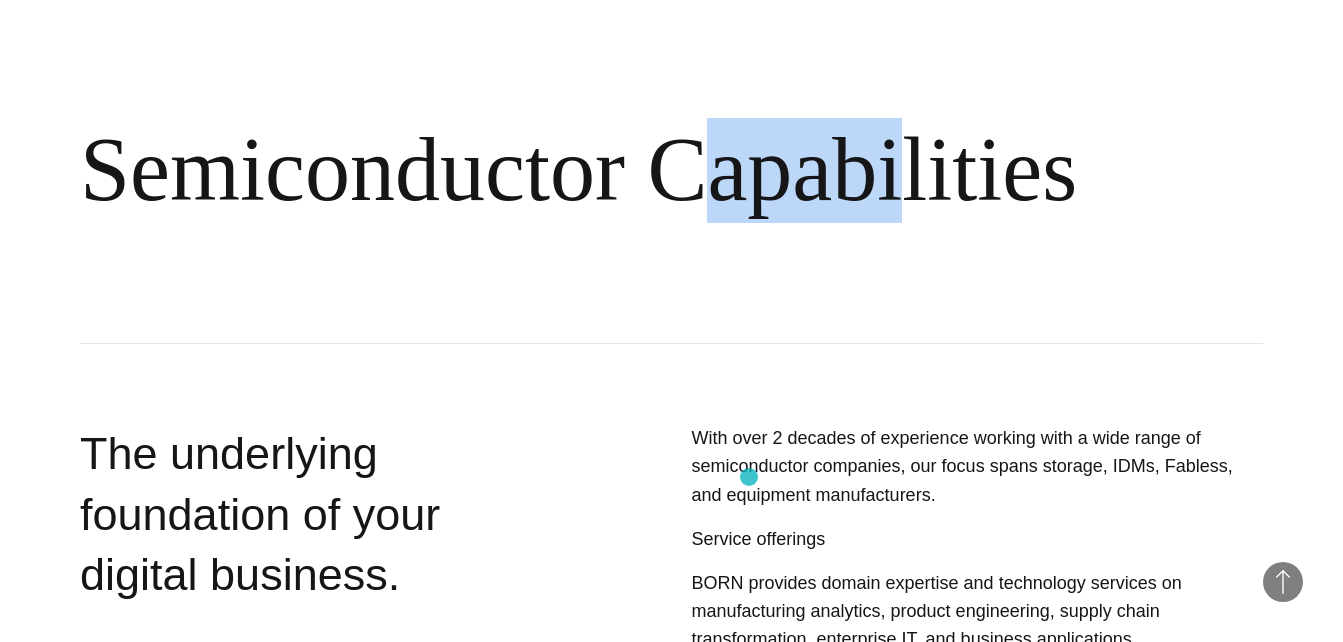 scroll, scrollTop: 4400, scrollLeft: 0, axis: vertical 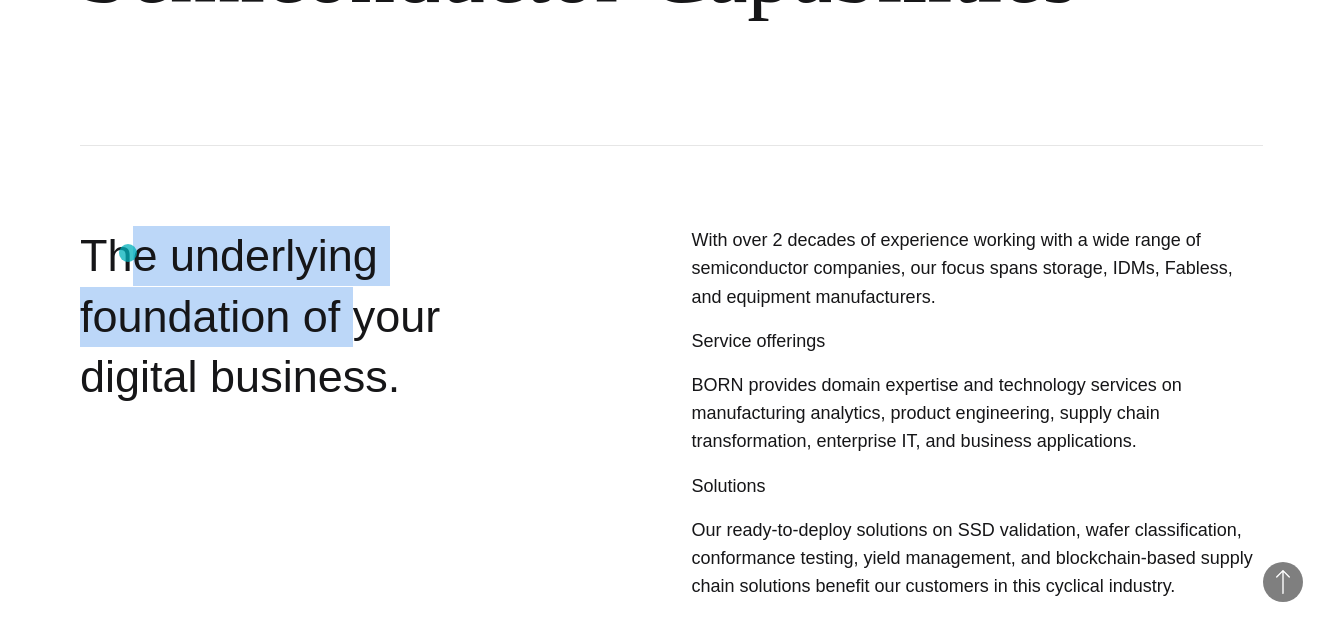 drag, startPoint x: 128, startPoint y: 253, endPoint x: 398, endPoint y: 325, distance: 279.43515 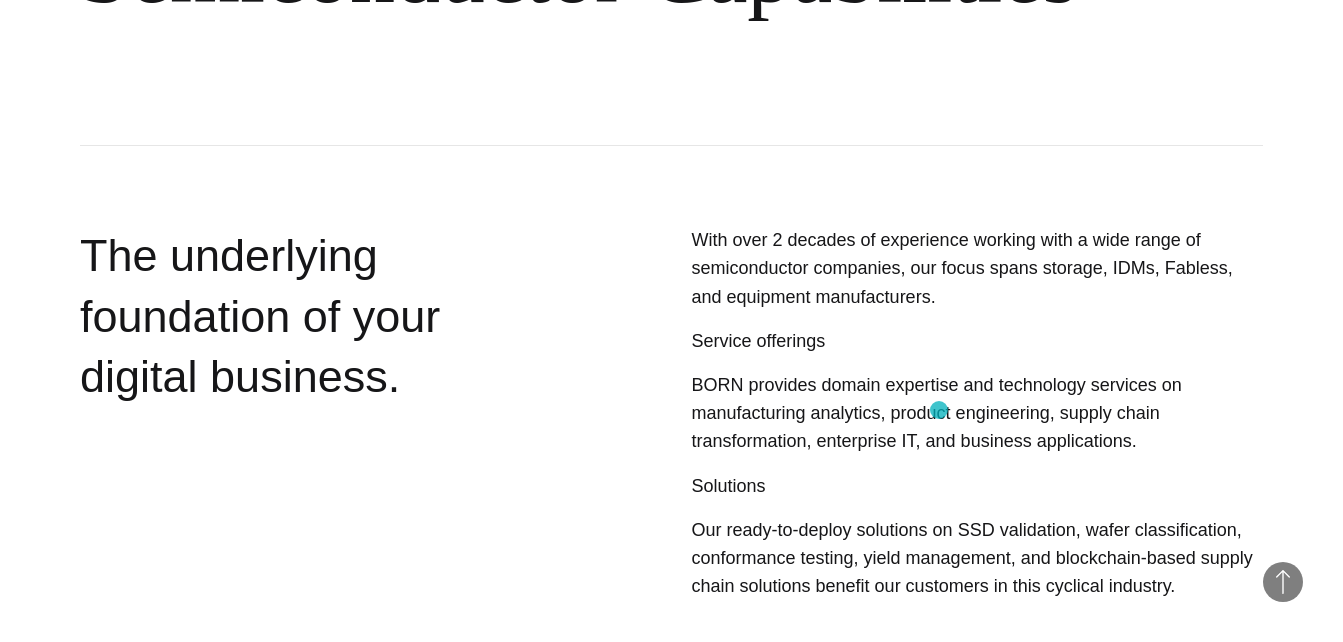 drag, startPoint x: 398, startPoint y: 325, endPoint x: 939, endPoint y: 410, distance: 547.6367 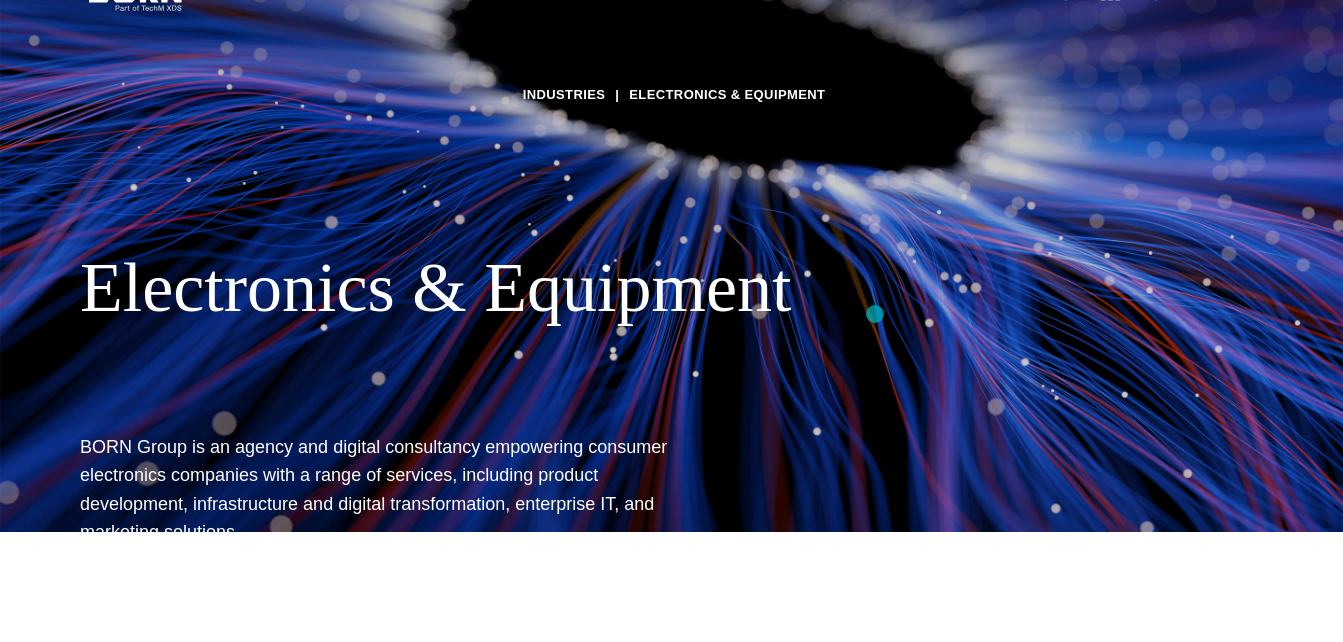 scroll, scrollTop: 0, scrollLeft: 0, axis: both 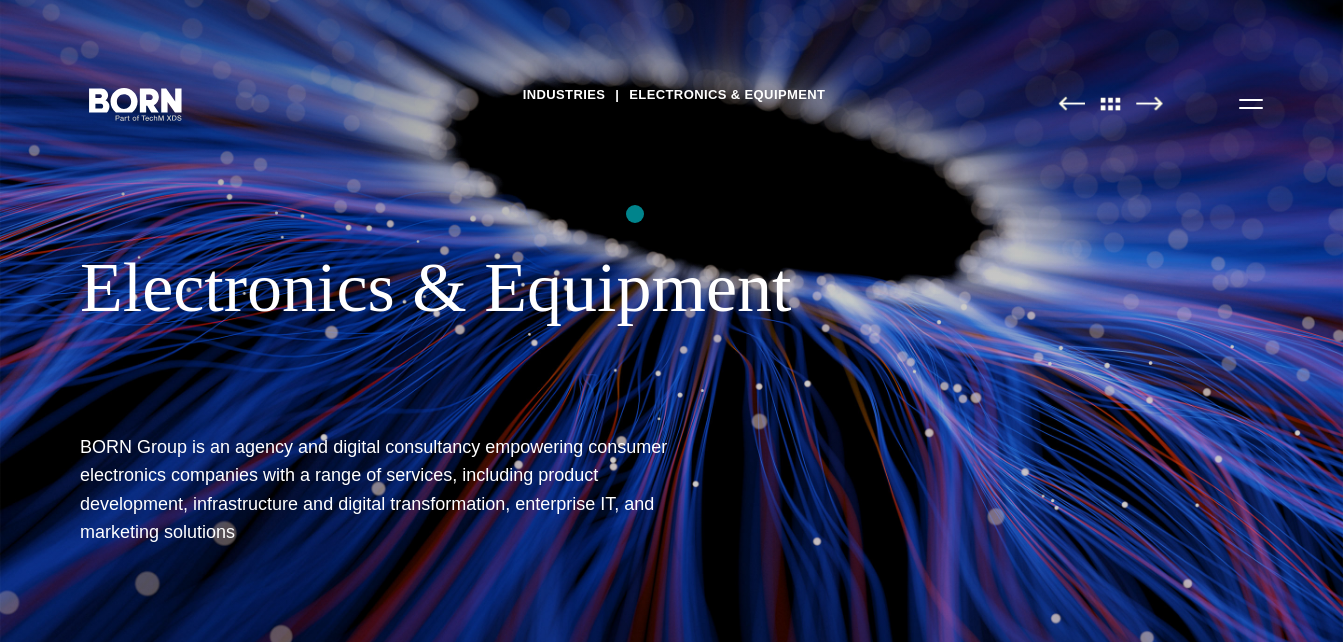 drag, startPoint x: 635, startPoint y: 214, endPoint x: 655, endPoint y: 195, distance: 27.58623 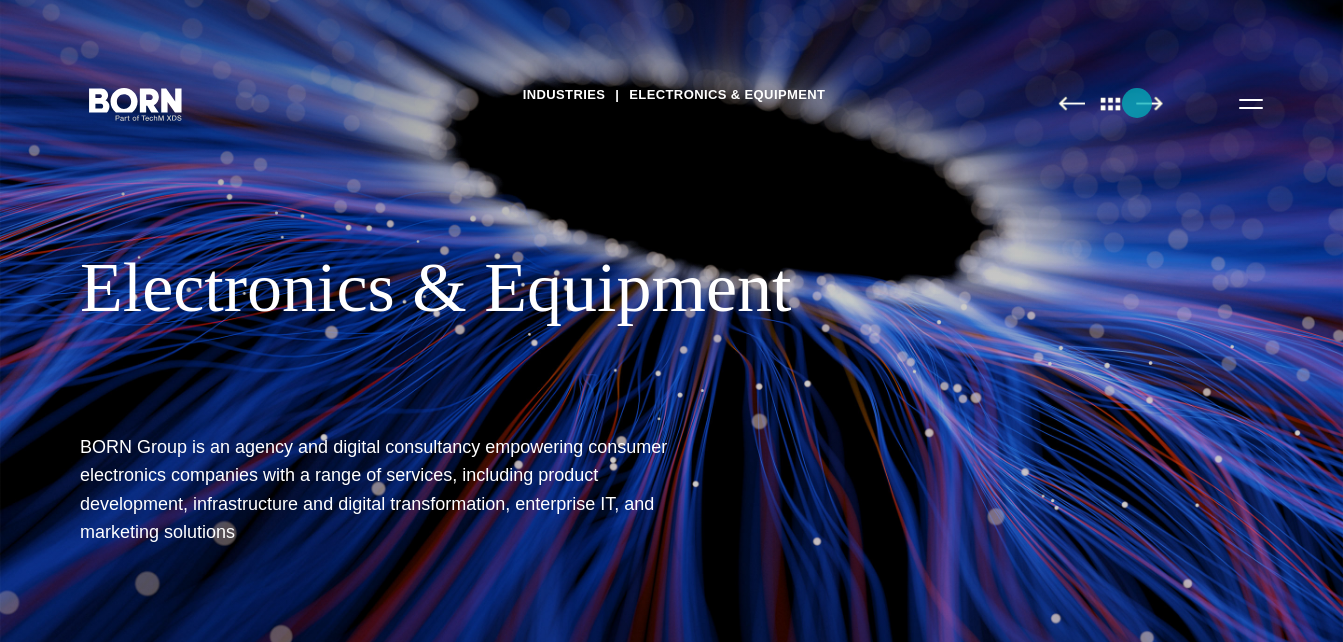 click at bounding box center (1149, 103) 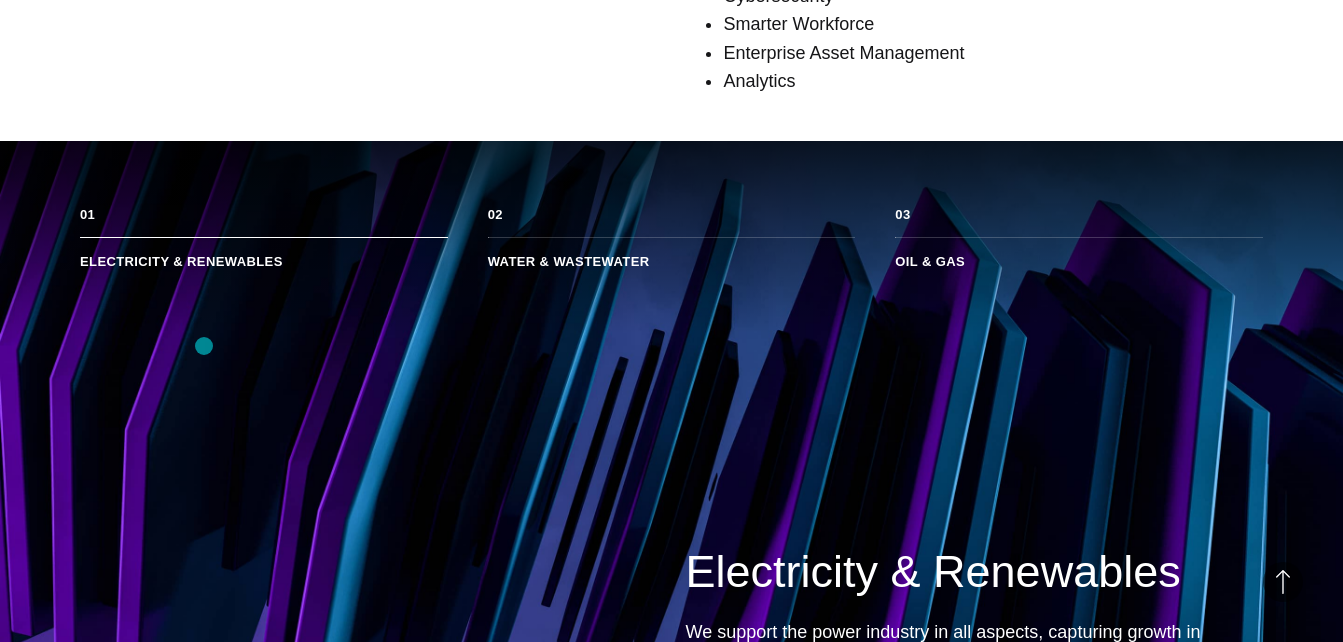 scroll, scrollTop: 1300, scrollLeft: 0, axis: vertical 